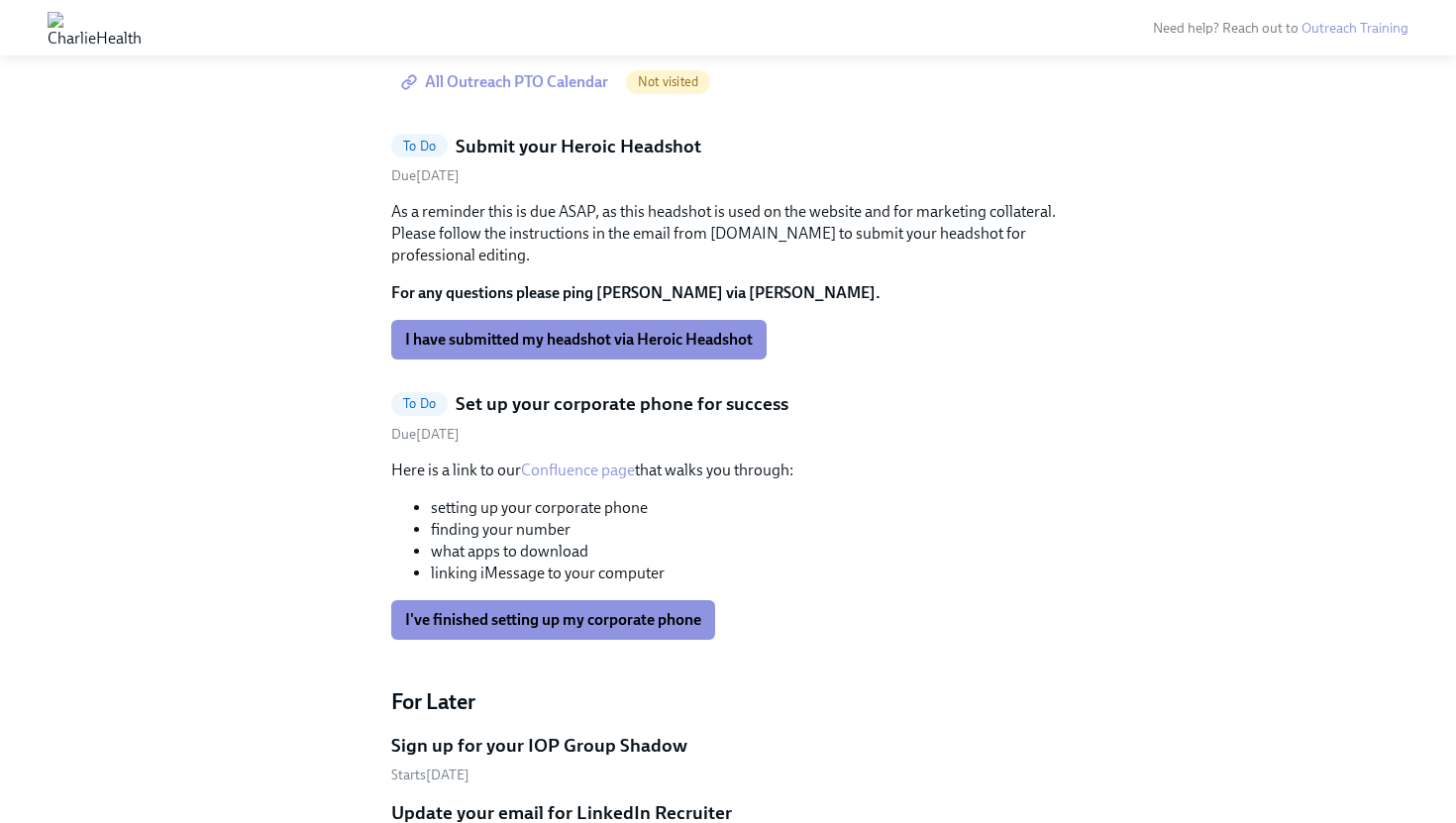 scroll, scrollTop: 2827, scrollLeft: 0, axis: vertical 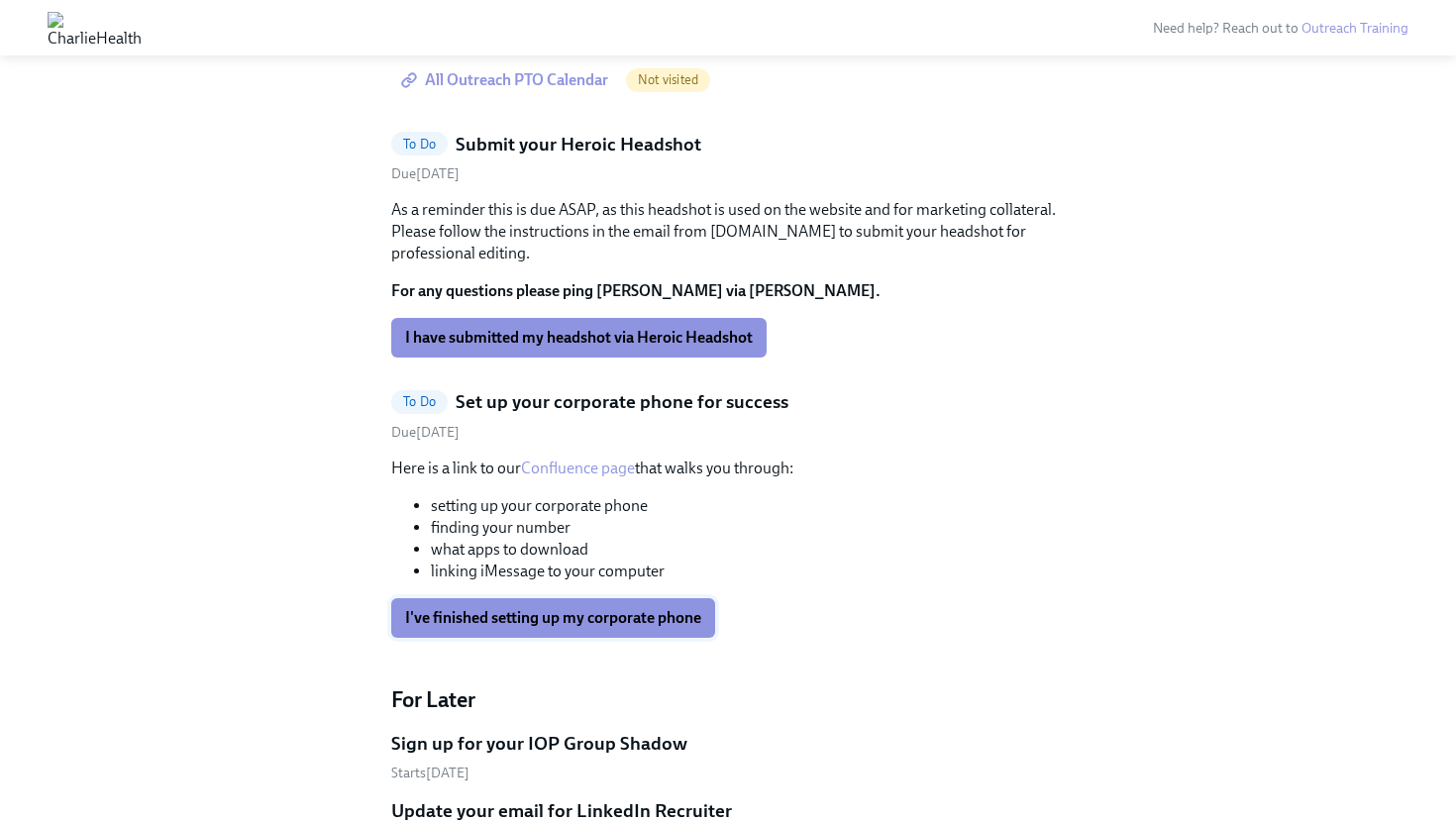 click on "I've finished setting up my corporate phone" at bounding box center (553, 618) 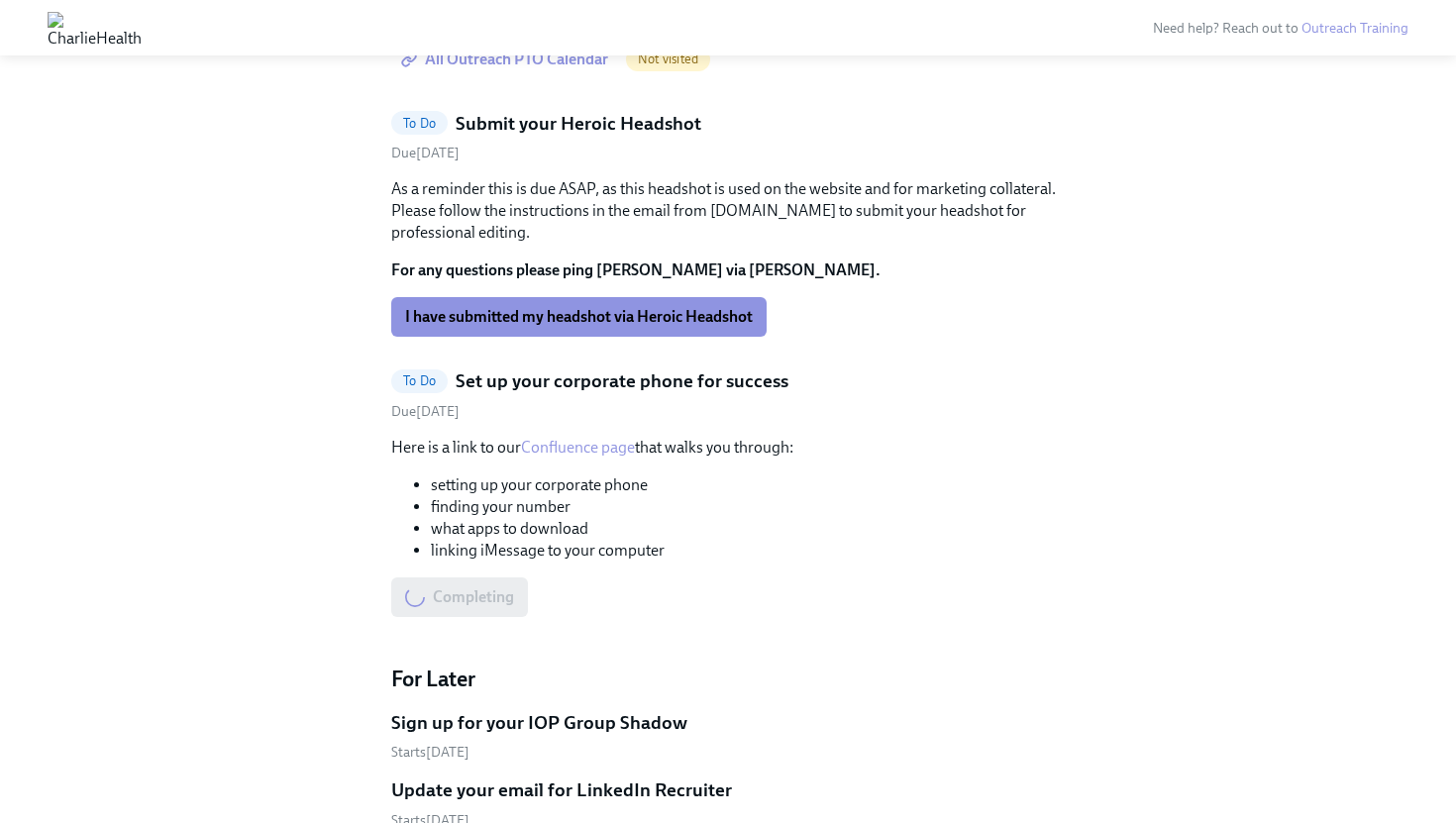 scroll, scrollTop: 2838, scrollLeft: 0, axis: vertical 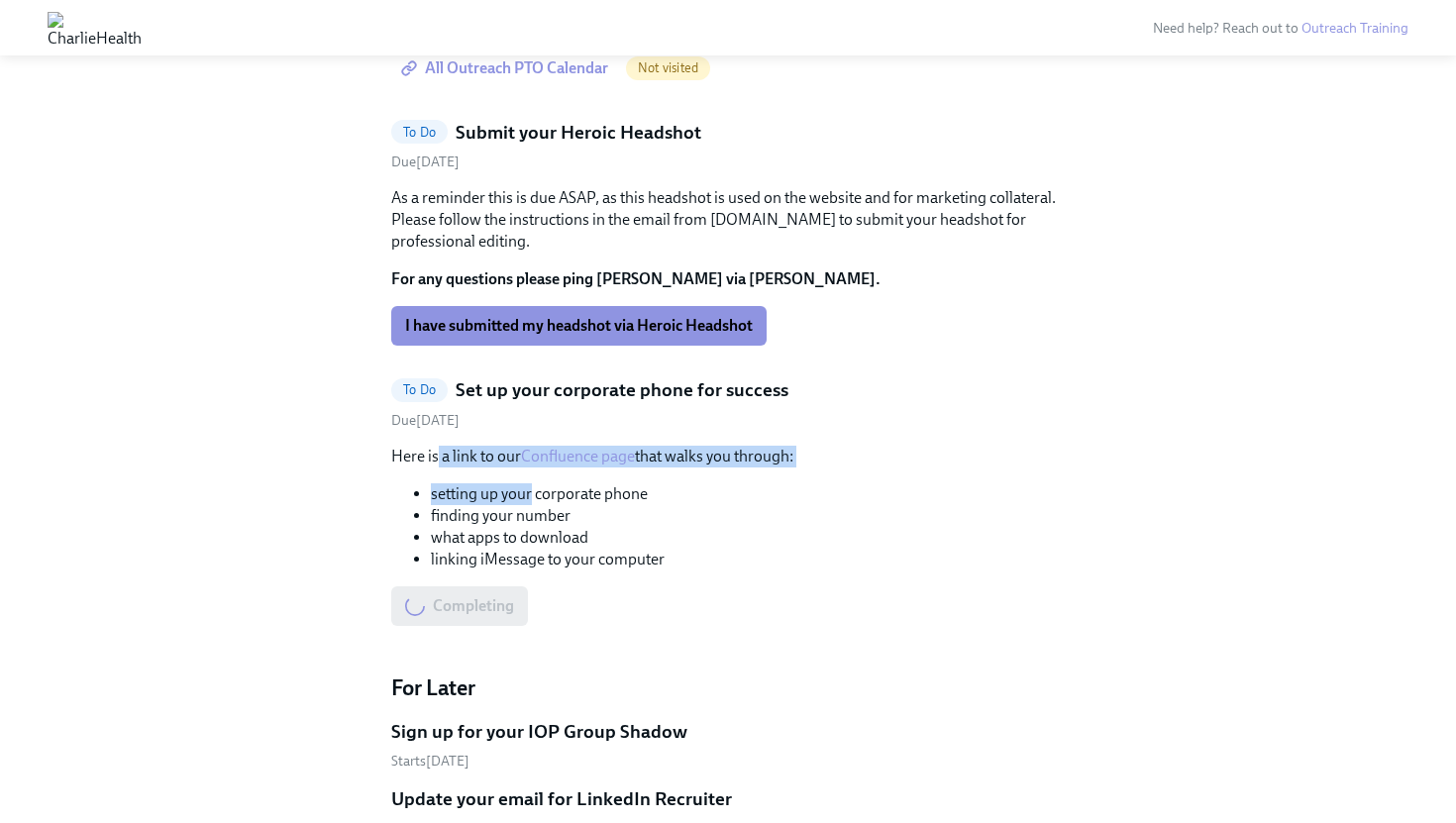 drag, startPoint x: 439, startPoint y: 448, endPoint x: 523, endPoint y: 497, distance: 97.24711 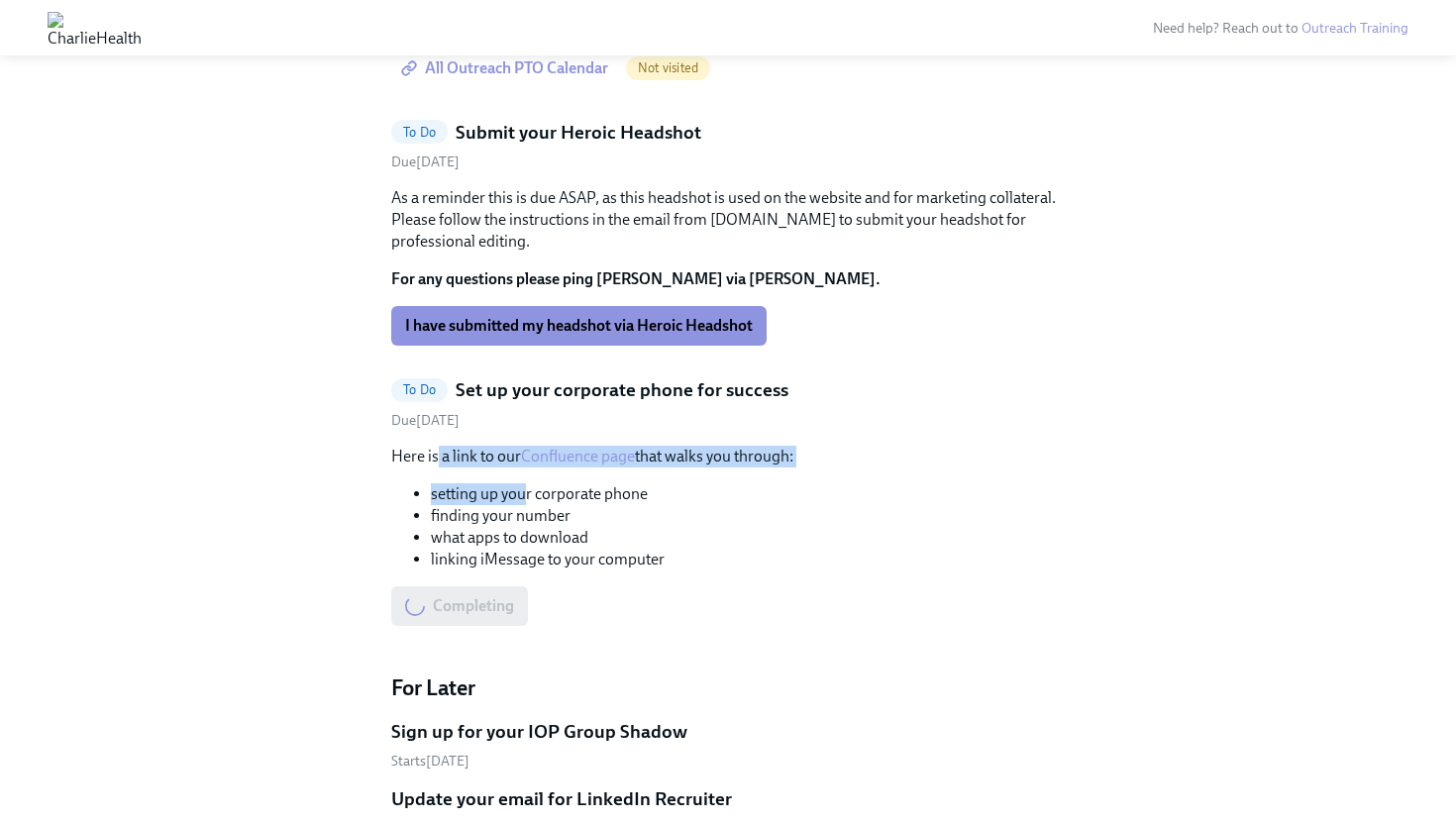 click on "setting up your corporate phone" at bounding box center [748, 494] 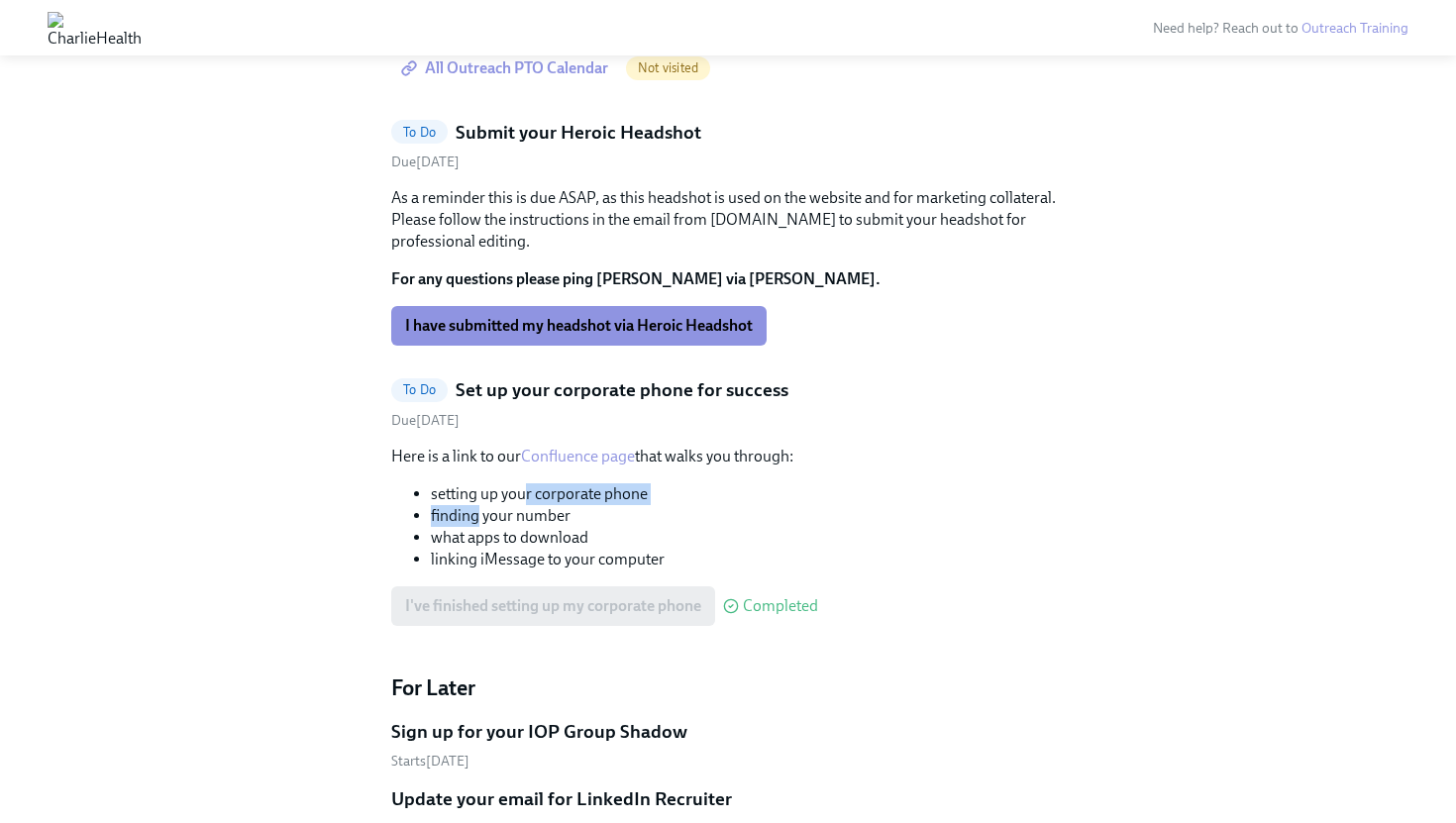 drag, startPoint x: 523, startPoint y: 497, endPoint x: 475, endPoint y: 510, distance: 49.729267 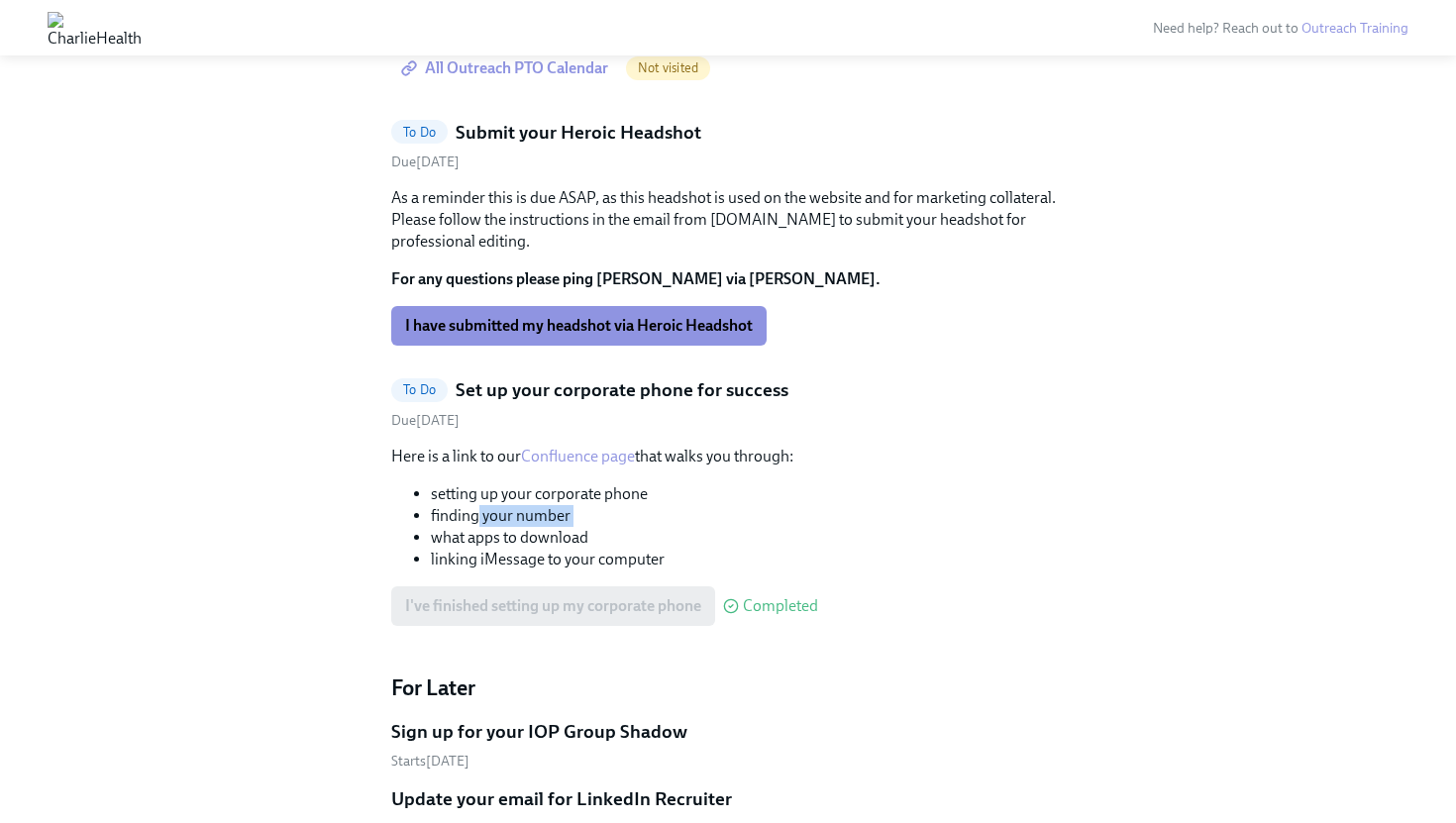 drag, startPoint x: 475, startPoint y: 510, endPoint x: 626, endPoint y: 517, distance: 151.1622 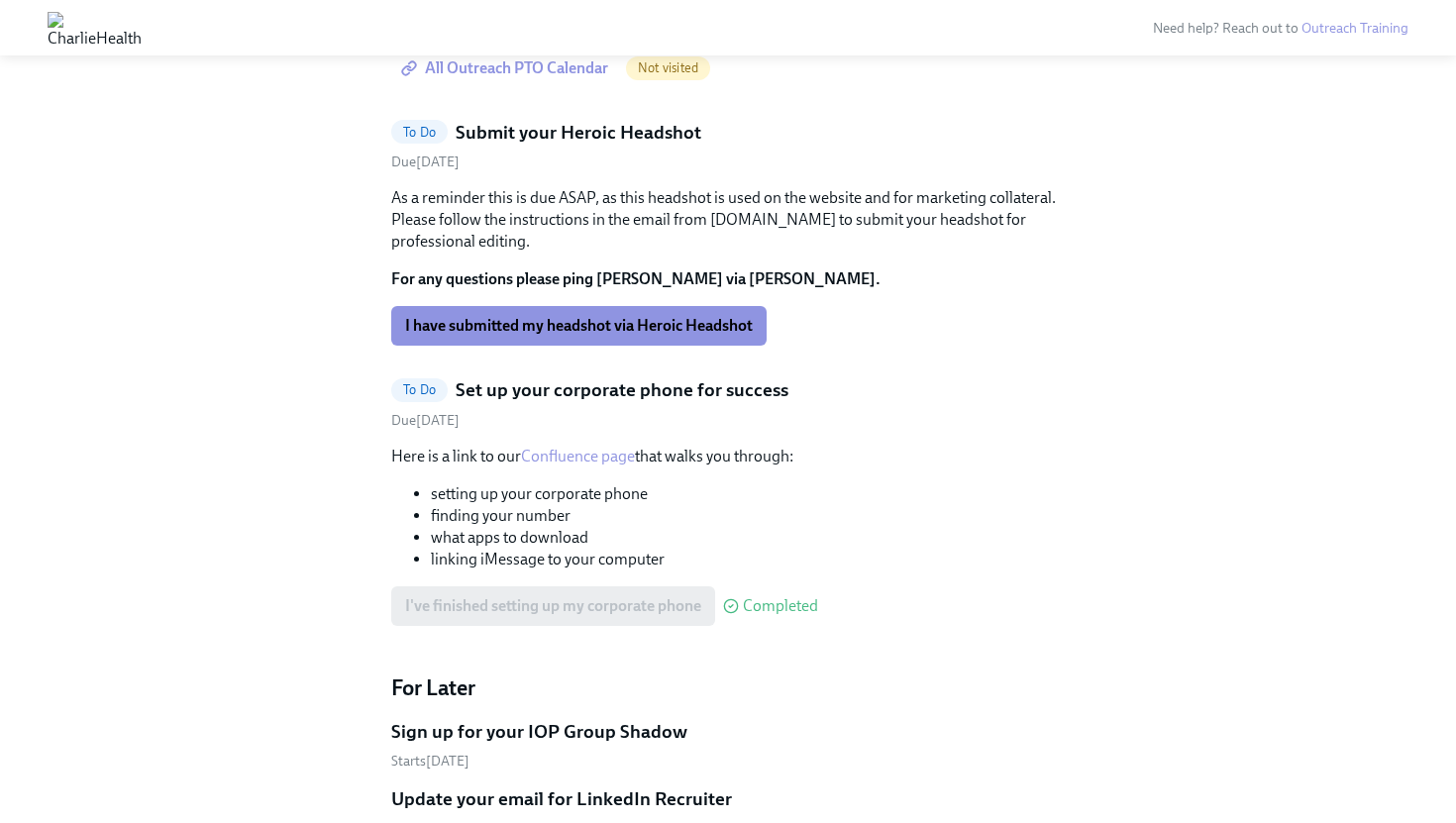 click on "finding your number" at bounding box center (748, 516) 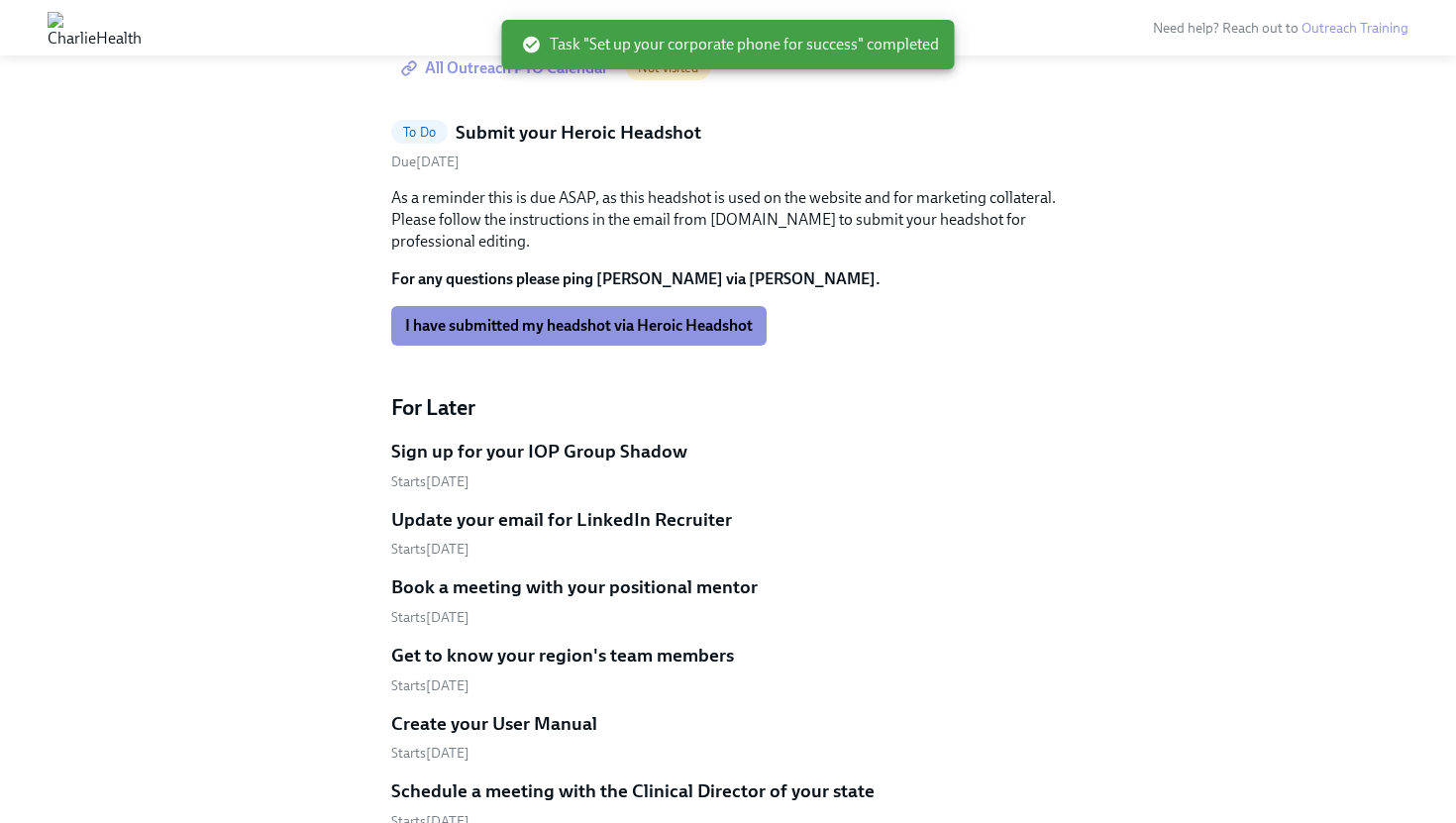 drag, startPoint x: 588, startPoint y: 491, endPoint x: 547, endPoint y: 474, distance: 44.384682 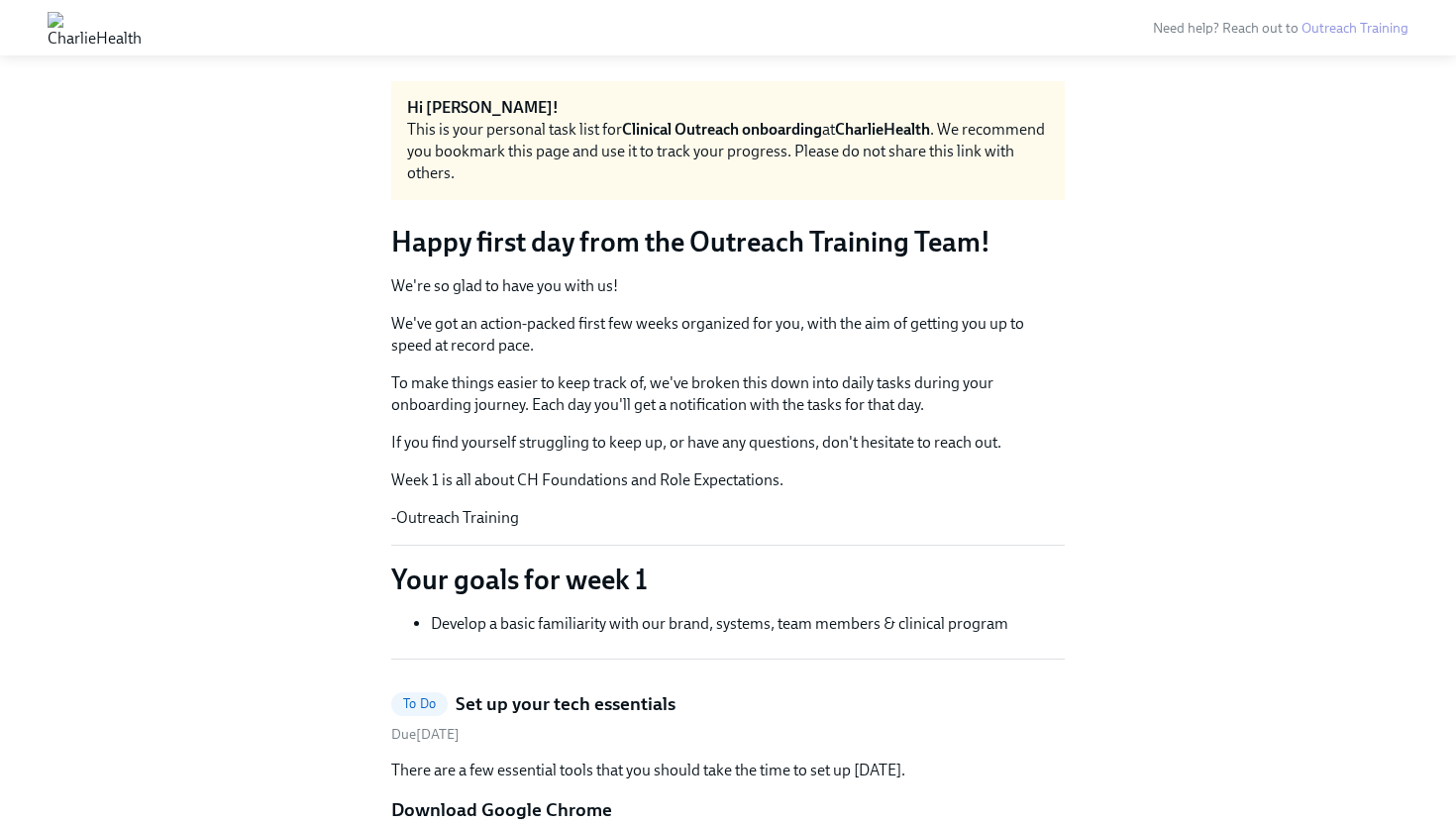 scroll, scrollTop: 0, scrollLeft: 0, axis: both 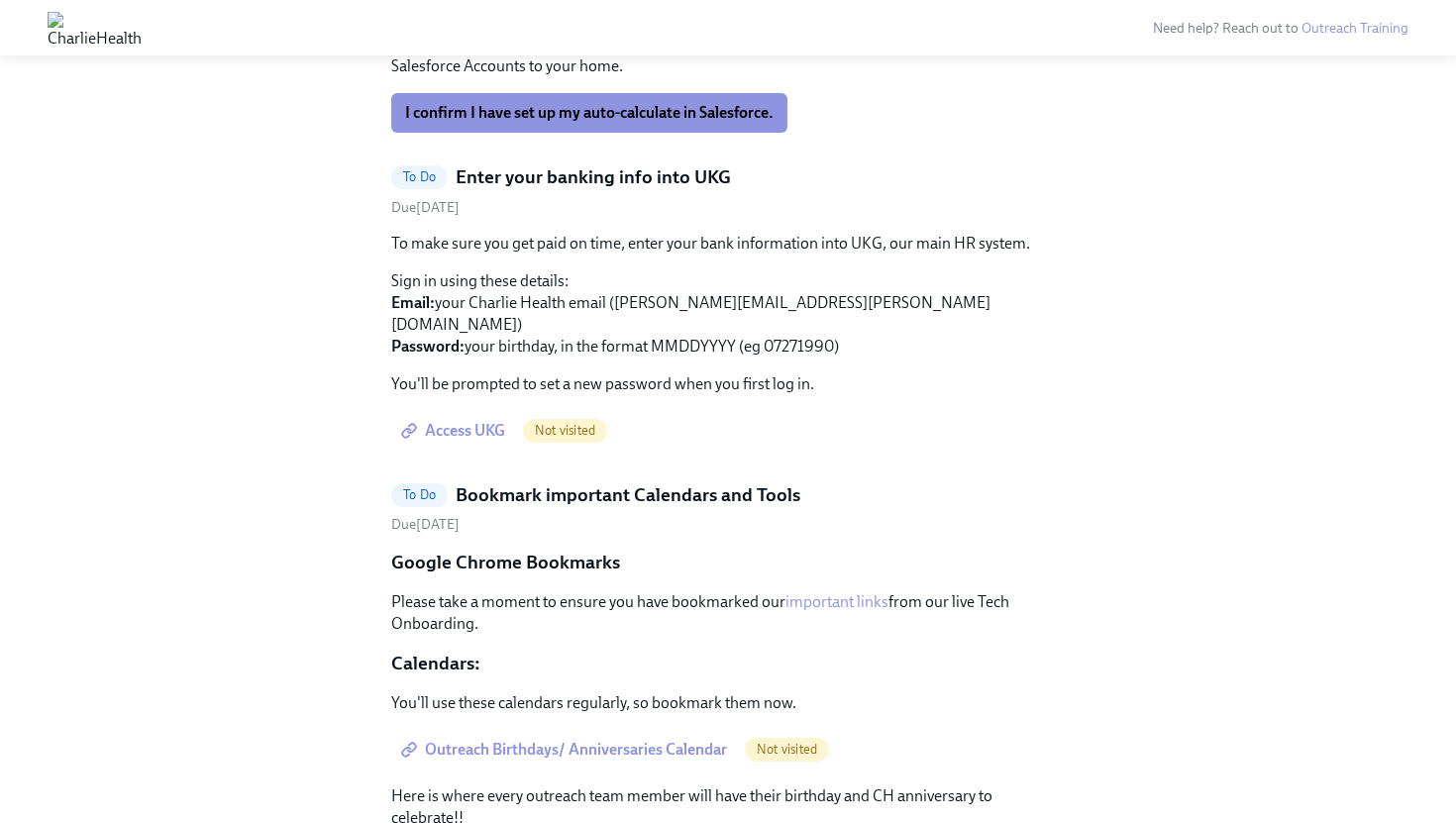 click on "Sign in using these details:
Email:  your Charlie Health email ([PERSON_NAME][EMAIL_ADDRESS][PERSON_NAME][DOMAIN_NAME])
Password:  your birthday, in the format MMDDYYYY (eg 07271990)" at bounding box center (728, 314) 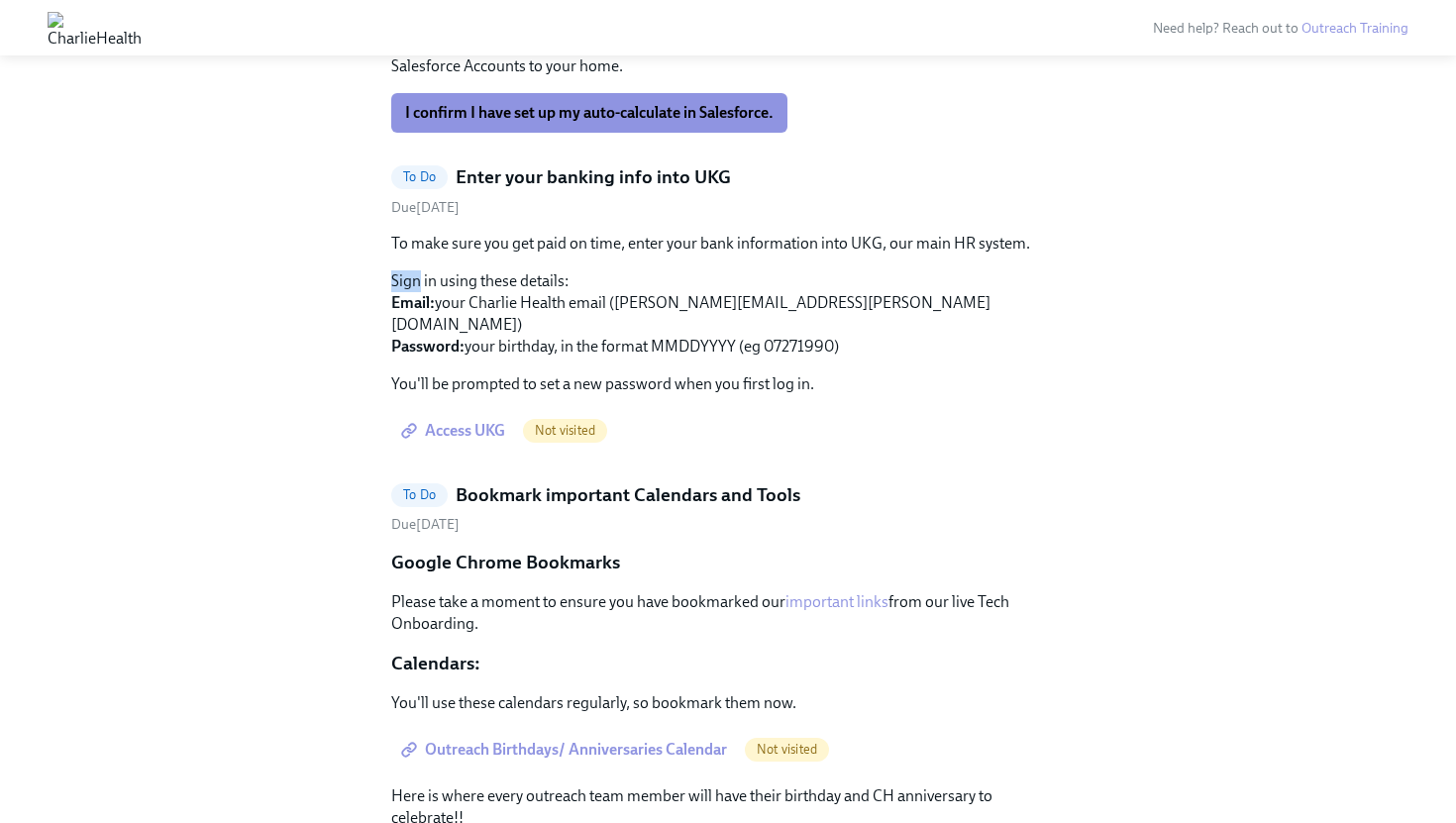 click on "Sign in using these details:
Email:  your Charlie Health email (nick.sandoval@charliehealth.com)
Password:  your birthday, in the format MMDDYYYY (eg 07271990)" at bounding box center [728, 314] 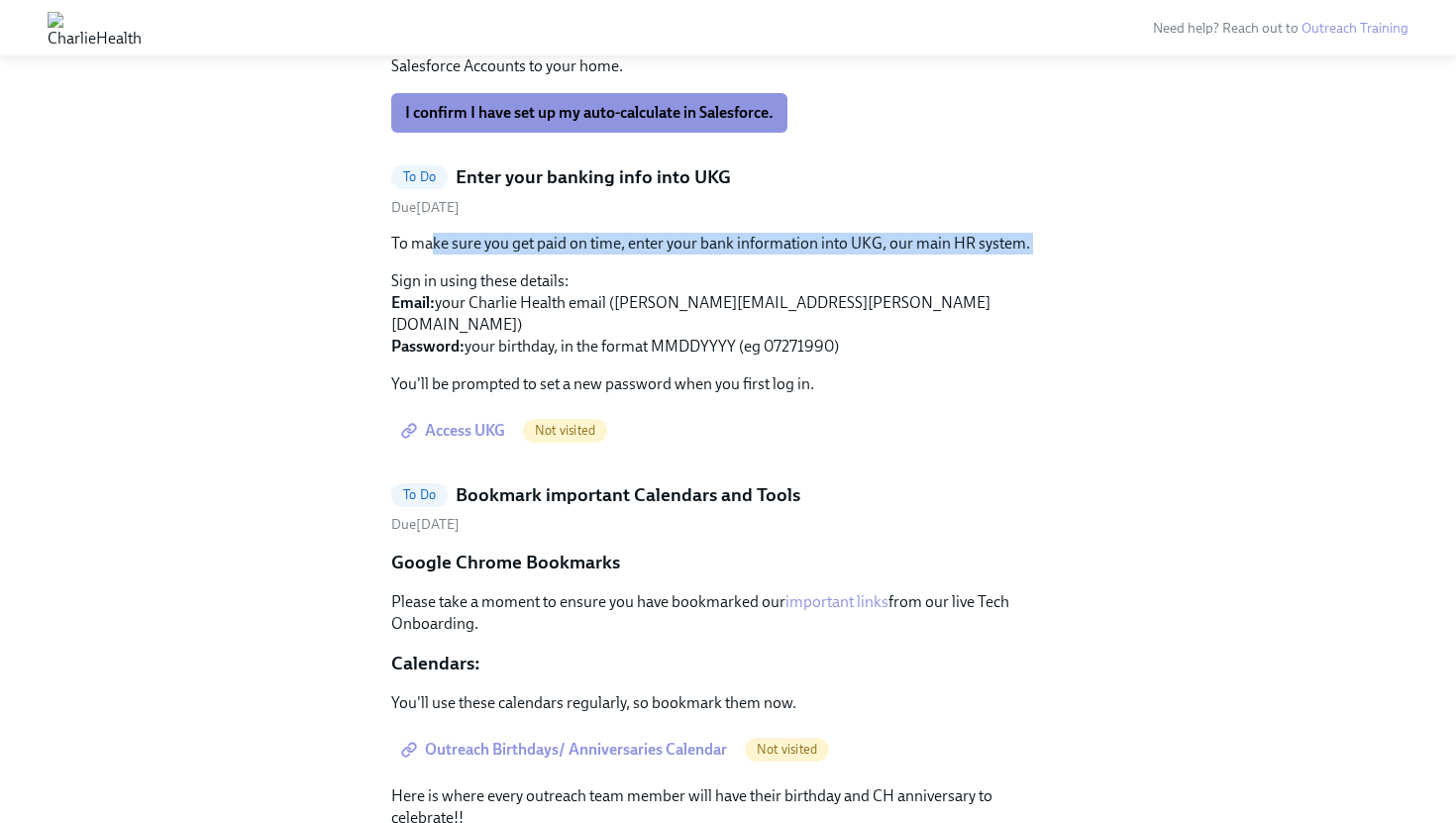 drag, startPoint x: 434, startPoint y: 260, endPoint x: 654, endPoint y: 303, distance: 224.16289 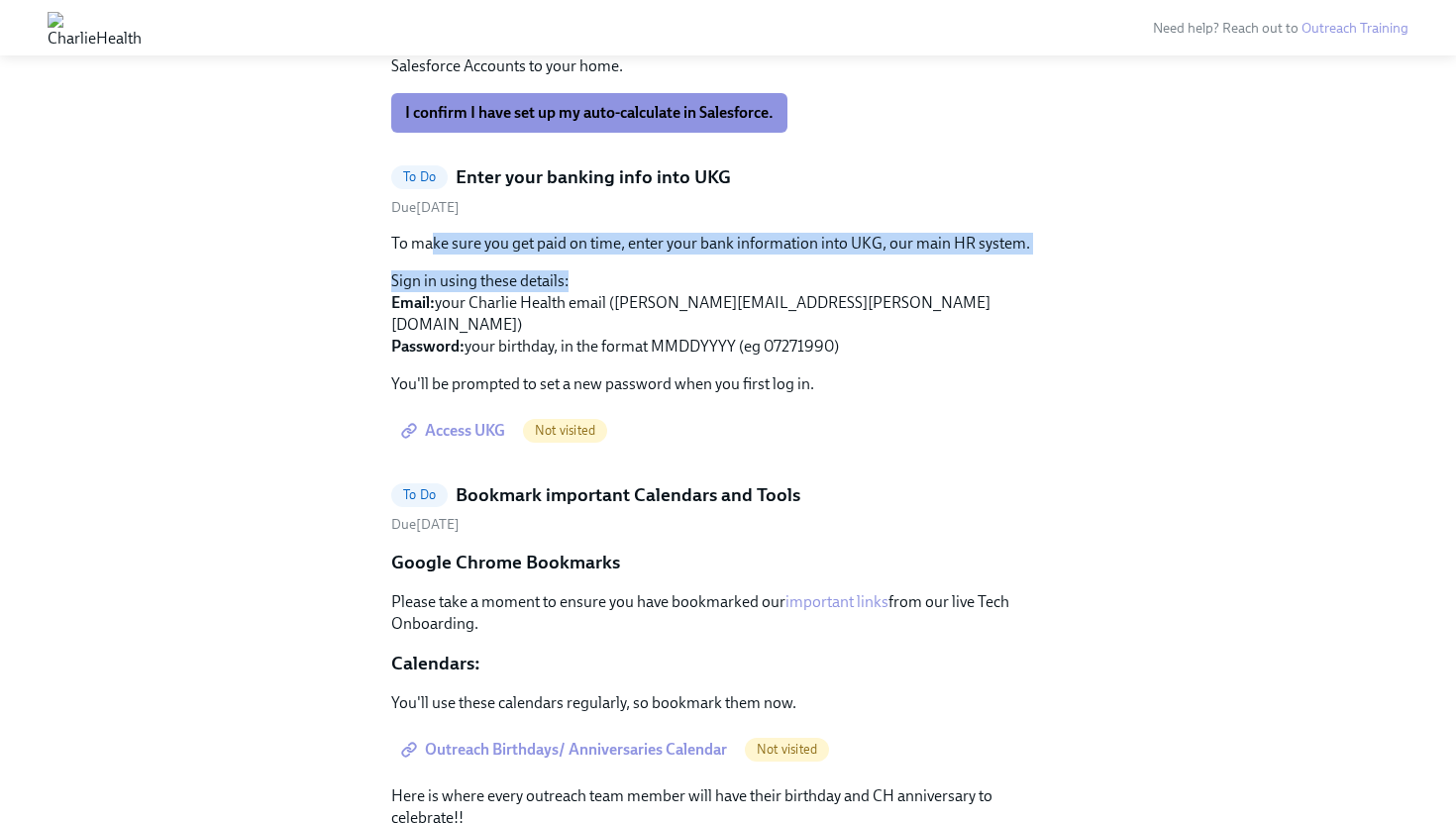 click on "Sign in using these details:
Email:  your Charlie Health email (nick.sandoval@charliehealth.com)
Password:  your birthday, in the format MMDDYYYY (eg 07271990)" at bounding box center (728, 314) 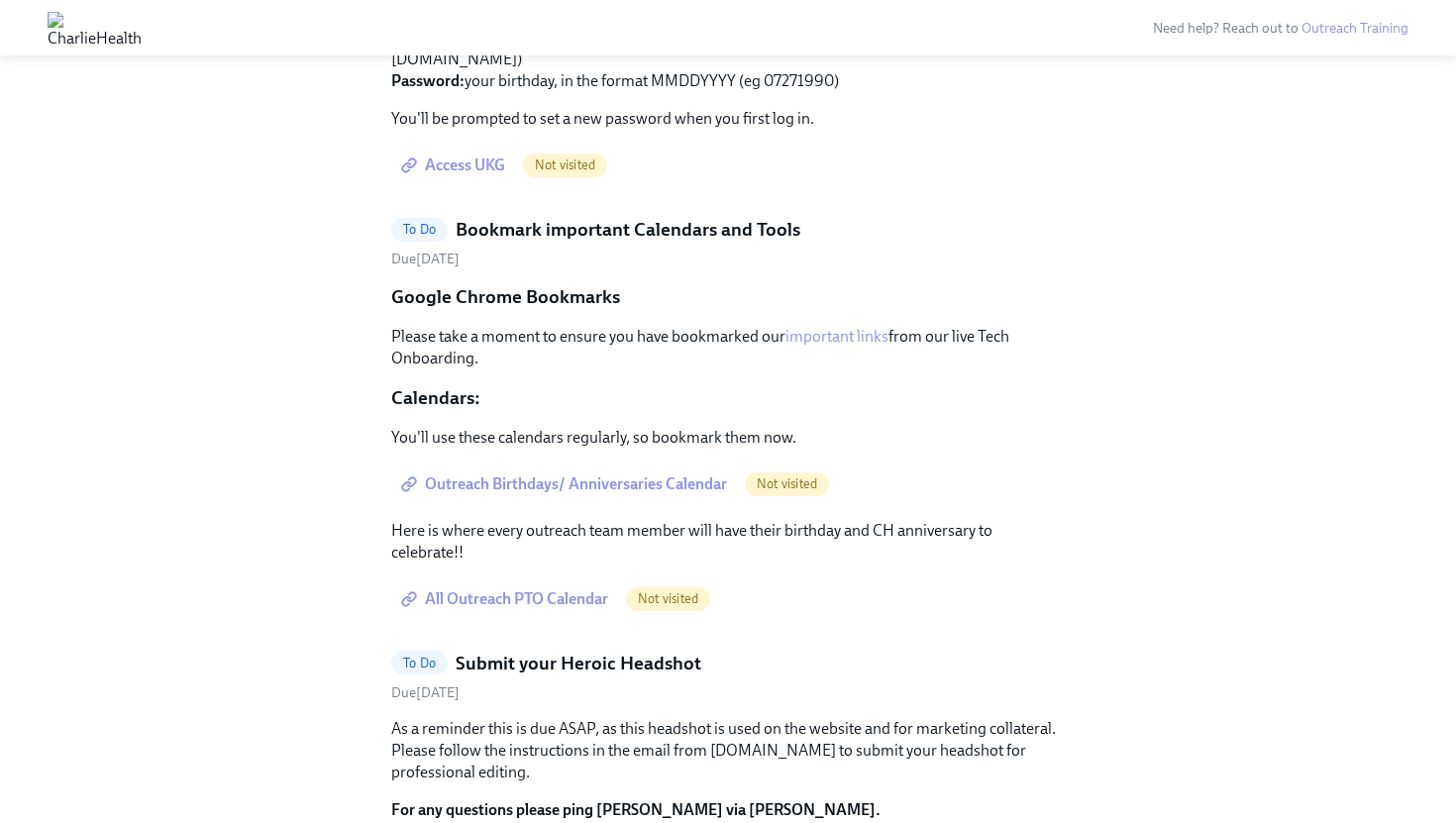 scroll, scrollTop: 2318, scrollLeft: 0, axis: vertical 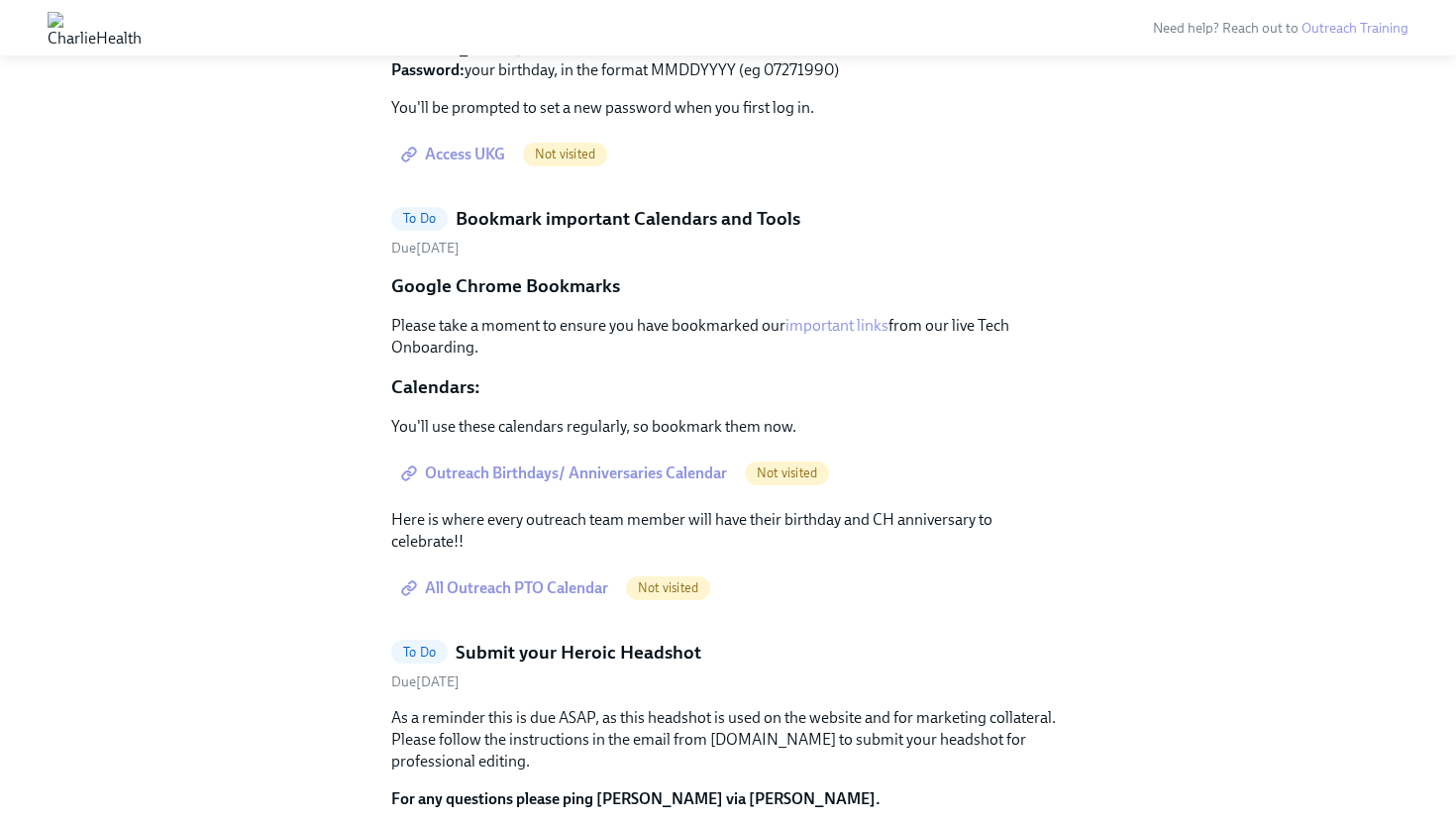 click on "Outreach Birthdays/ Anniversaries Calendar" at bounding box center (566, 473) 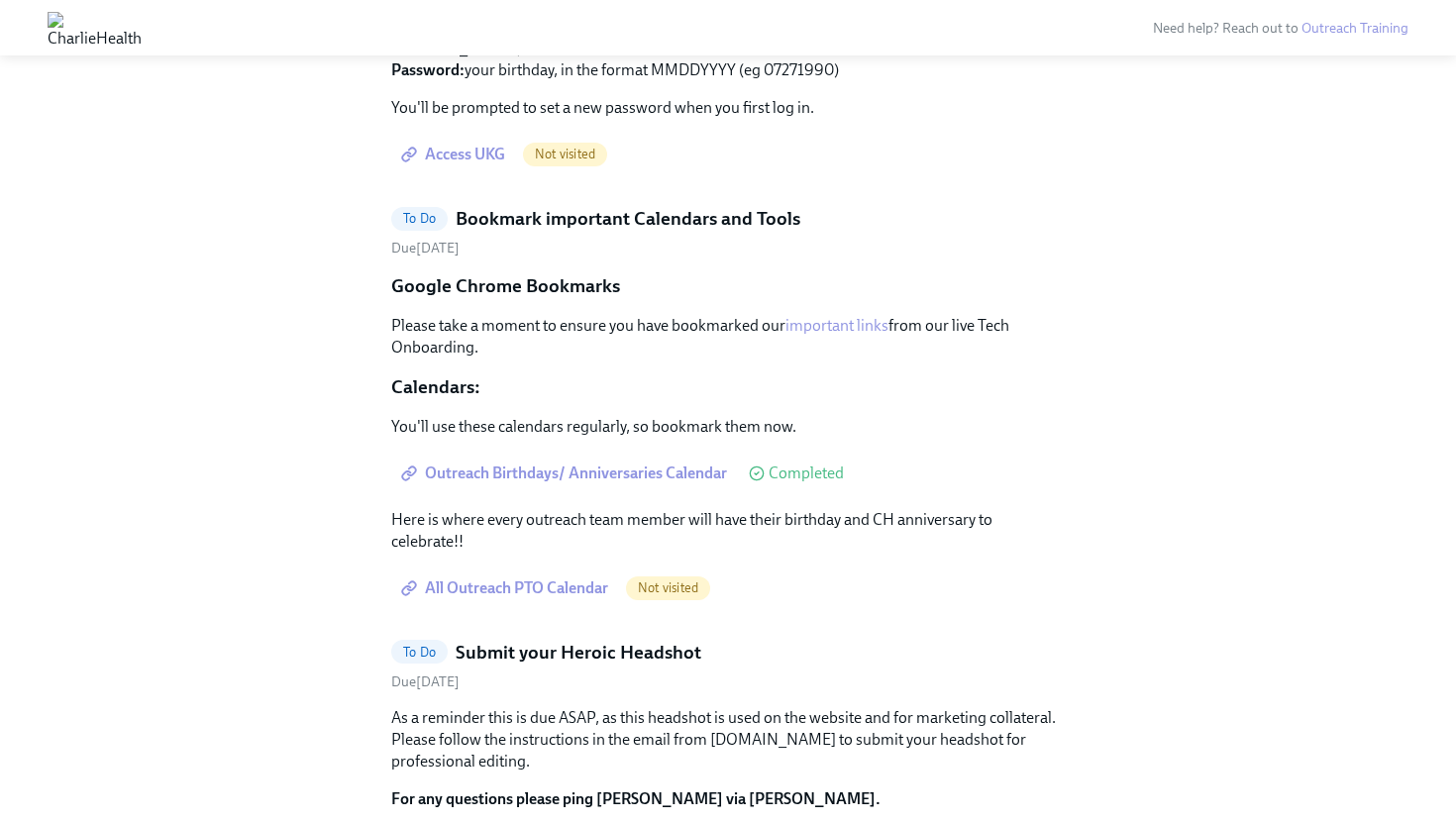 click on "All Outreach PTO Calendar" at bounding box center (506, 588) 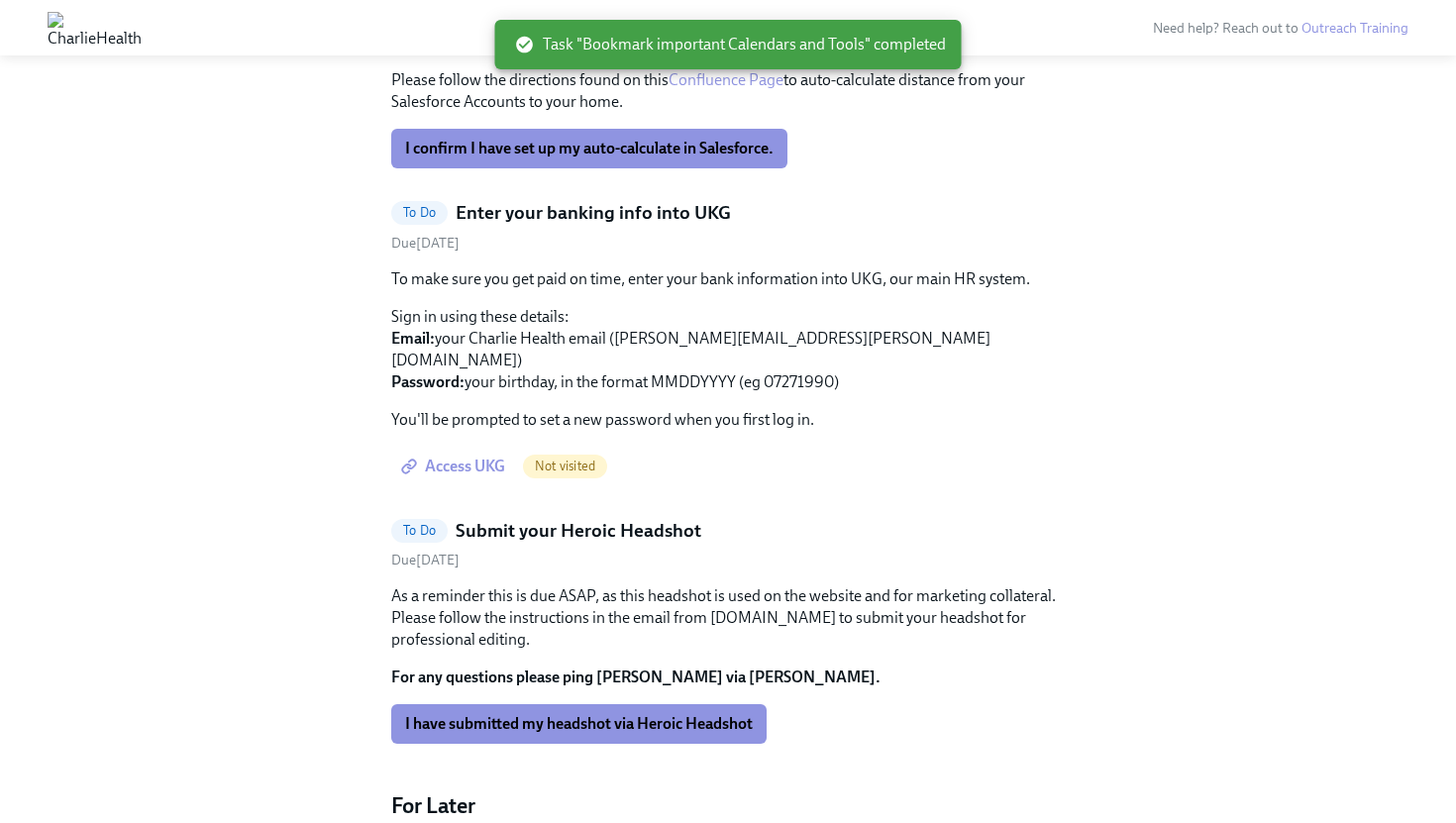 scroll, scrollTop: 1989, scrollLeft: 0, axis: vertical 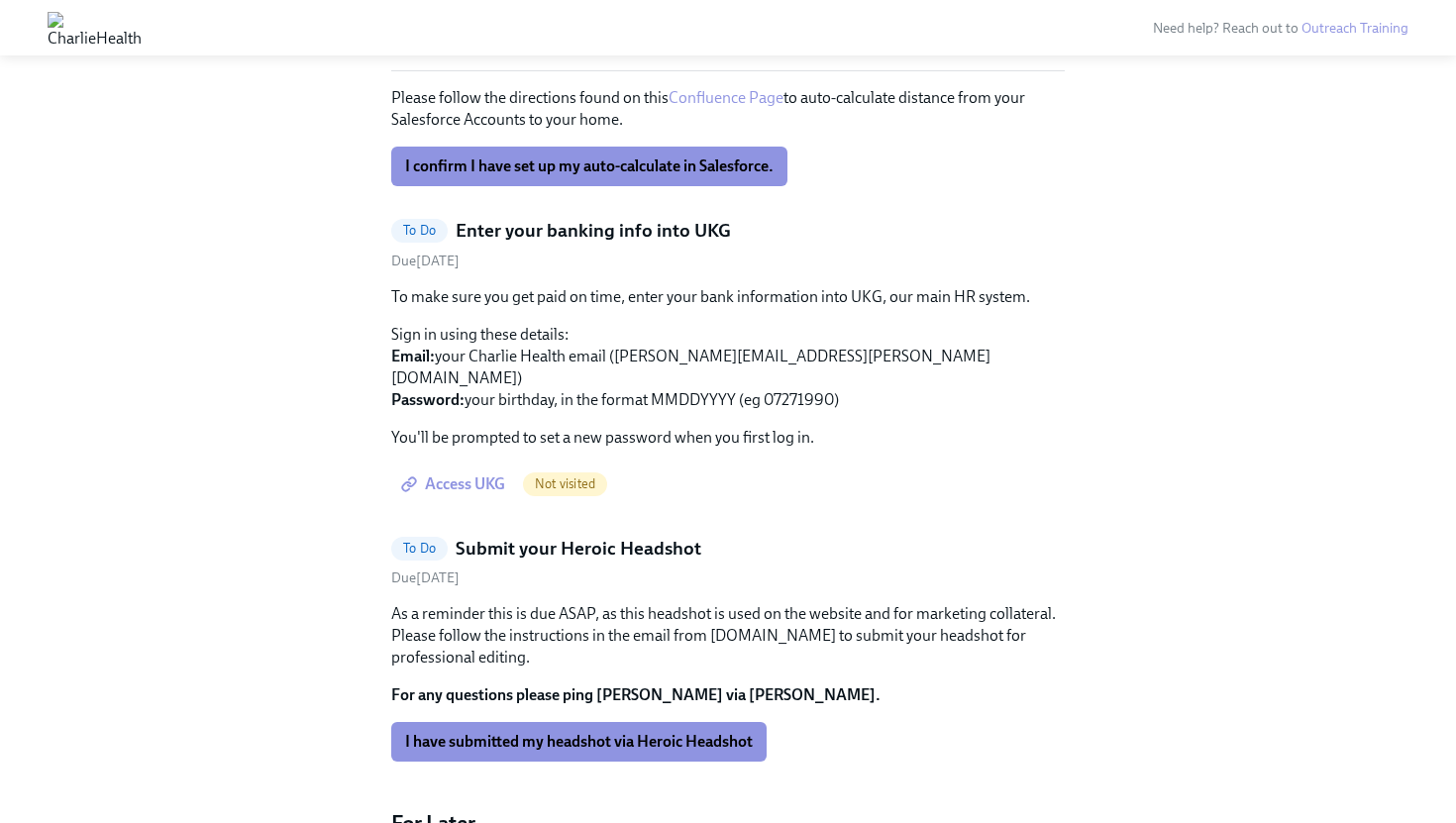 click on "Access UKG" at bounding box center [455, 484] 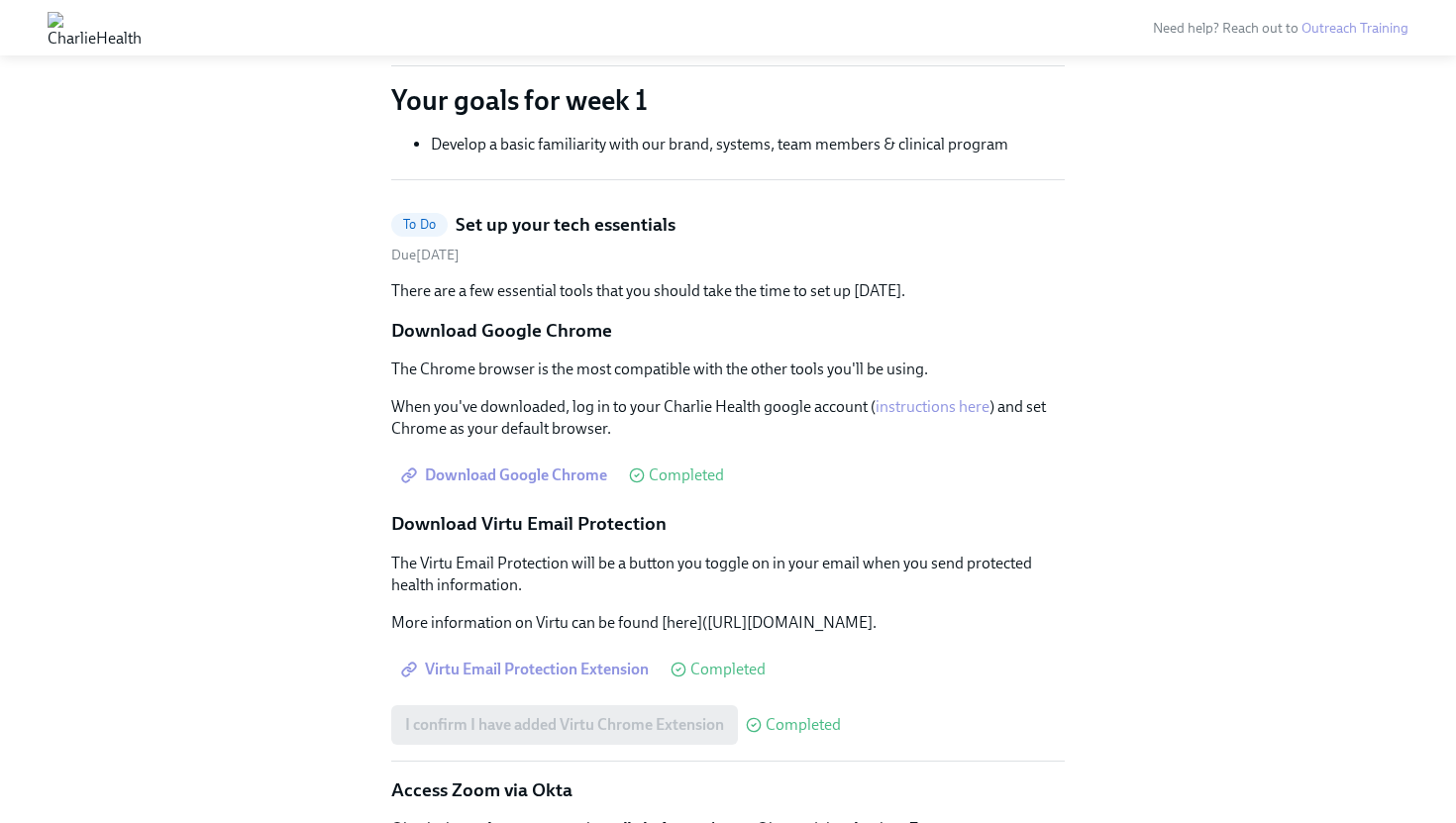 scroll, scrollTop: 602, scrollLeft: 0, axis: vertical 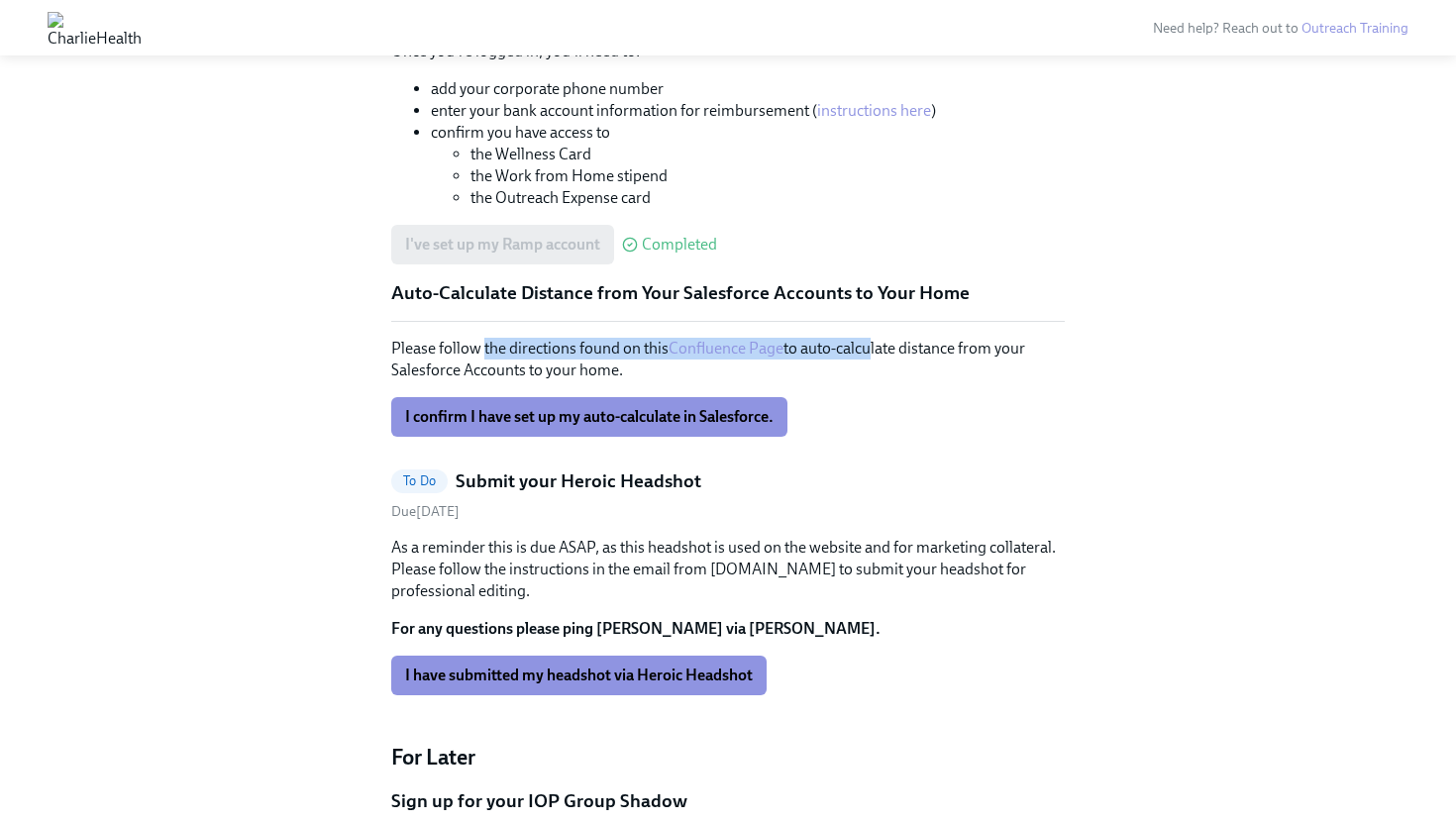 drag, startPoint x: 484, startPoint y: 369, endPoint x: 864, endPoint y: 371, distance: 380.00526 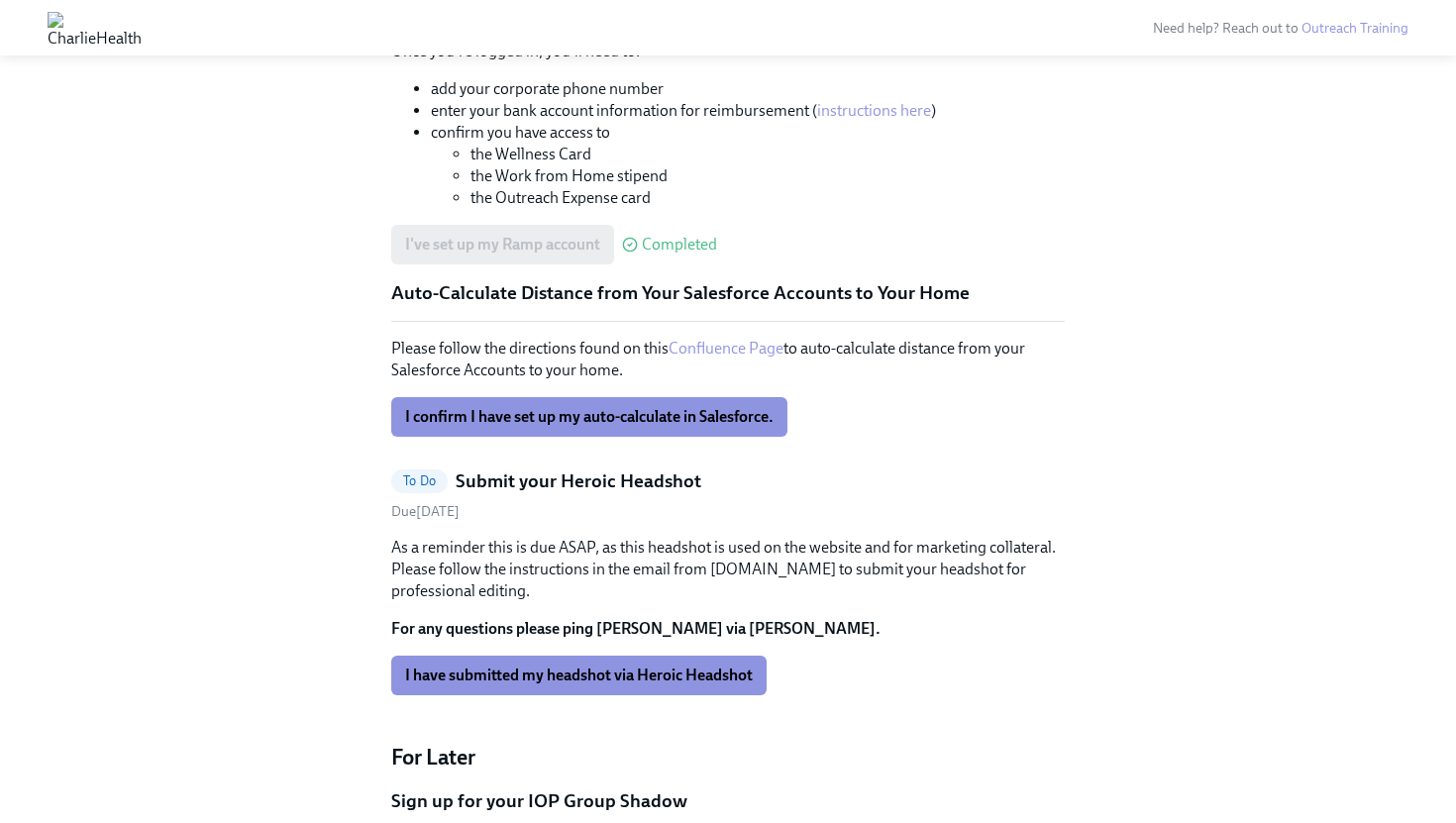 click on "Please follow the directions found on this  Confluence Page  to auto-calculate distance from your Salesforce Accounts to your home." at bounding box center (728, 360) 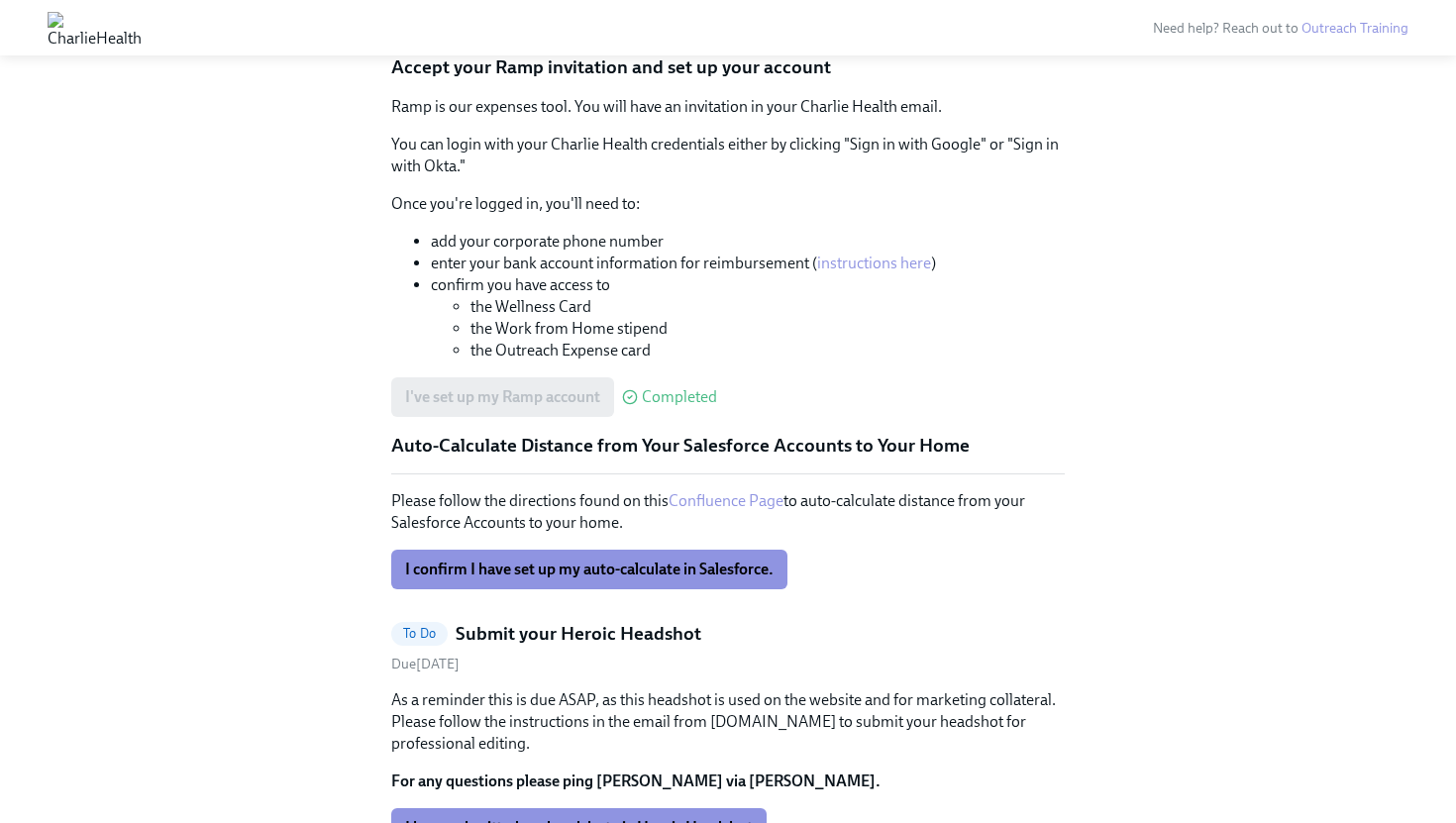 scroll, scrollTop: 1554, scrollLeft: 0, axis: vertical 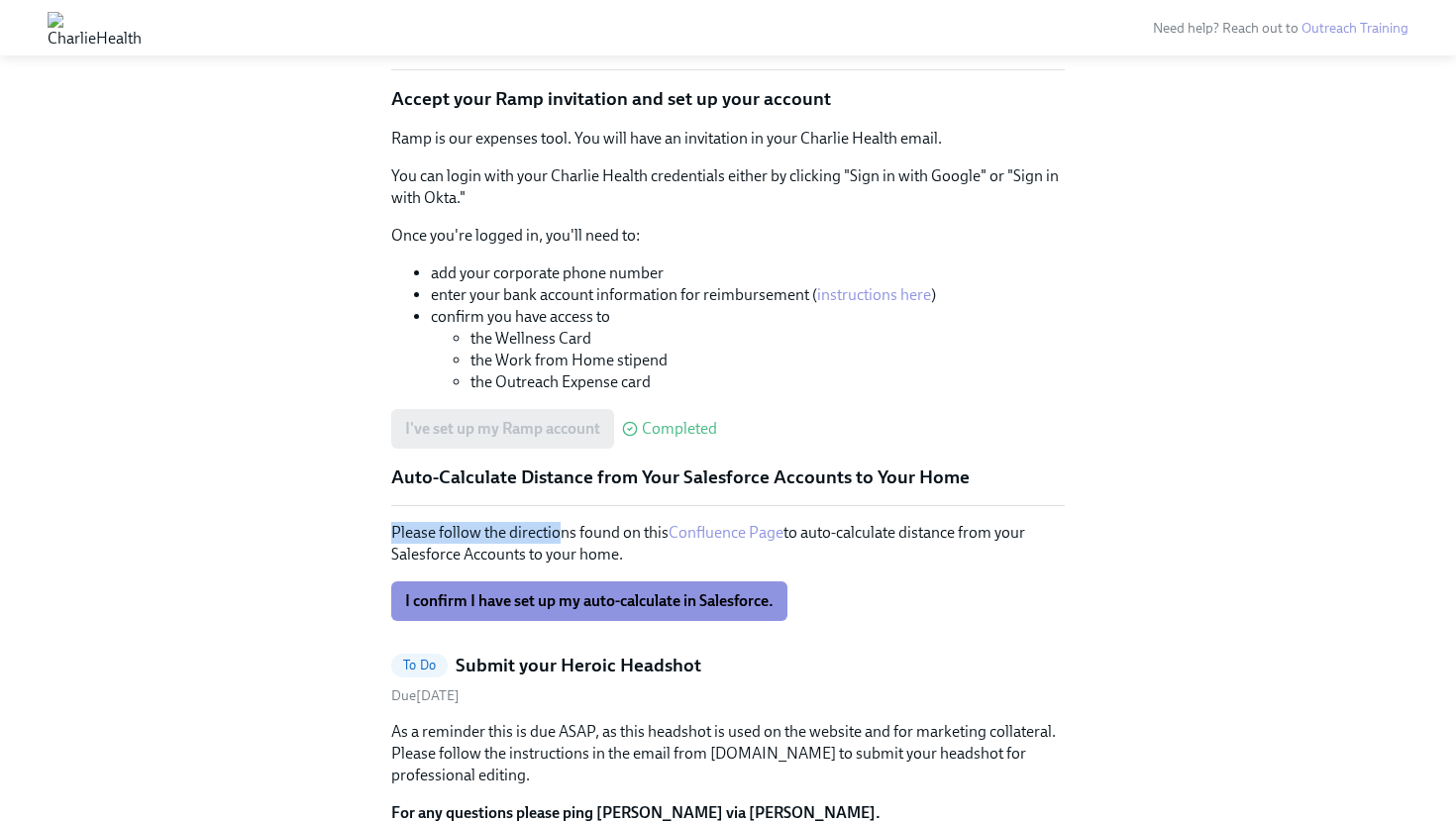 drag, startPoint x: 394, startPoint y: 546, endPoint x: 574, endPoint y: 542, distance: 180.04444 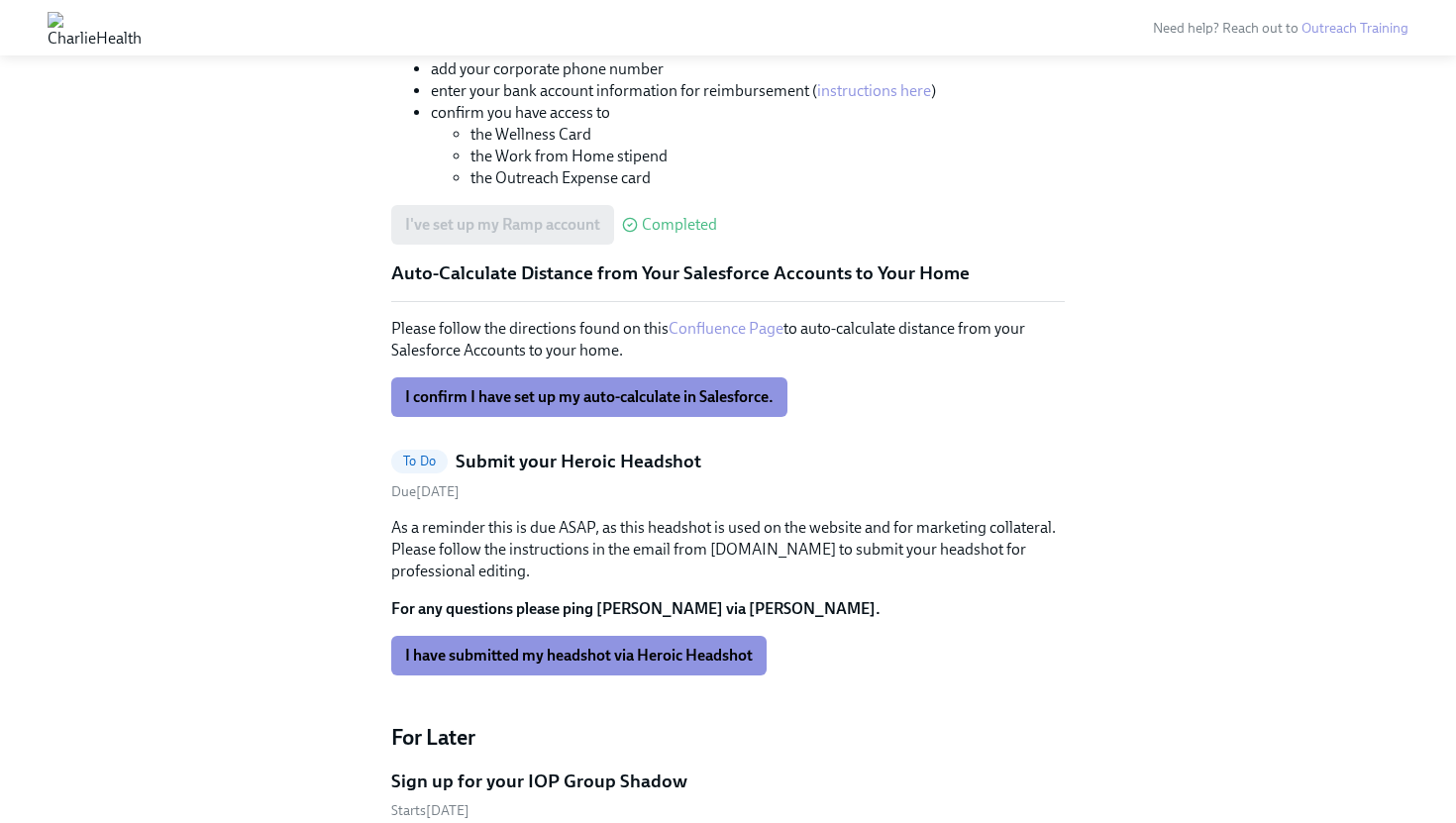 scroll, scrollTop: 1723, scrollLeft: 0, axis: vertical 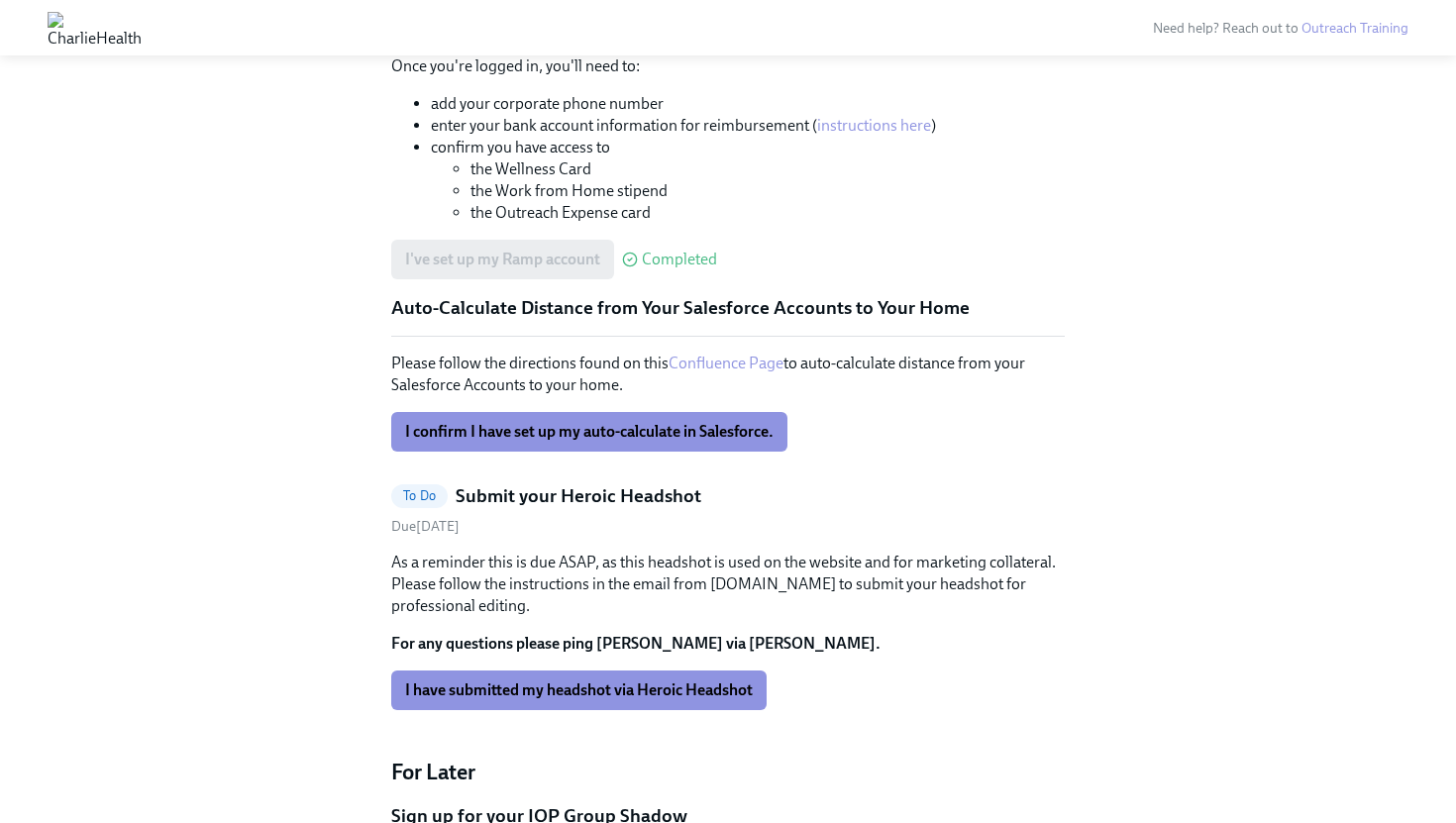 click on "Confluence Page" at bounding box center (726, 362) 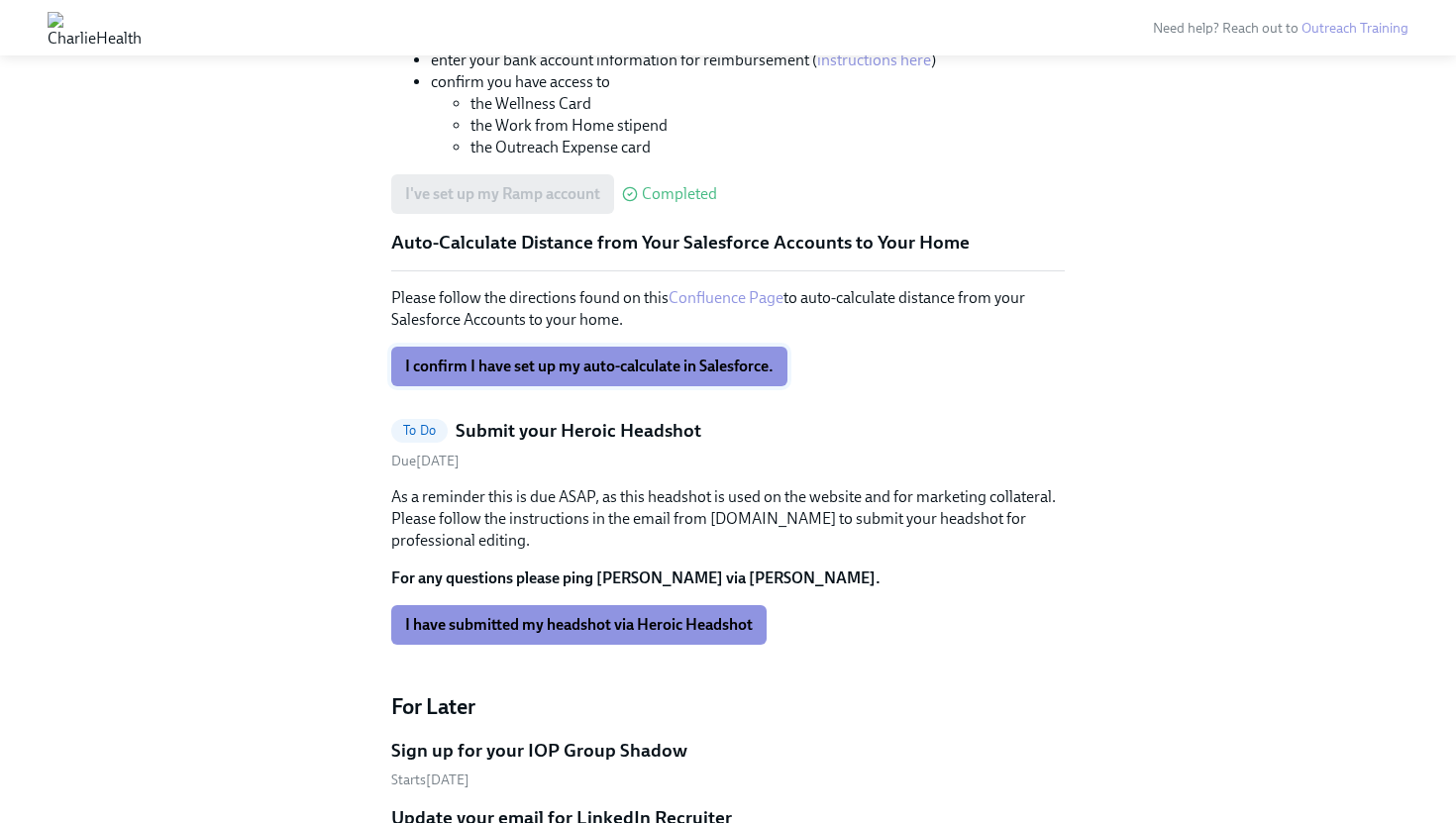 scroll, scrollTop: 1803, scrollLeft: 0, axis: vertical 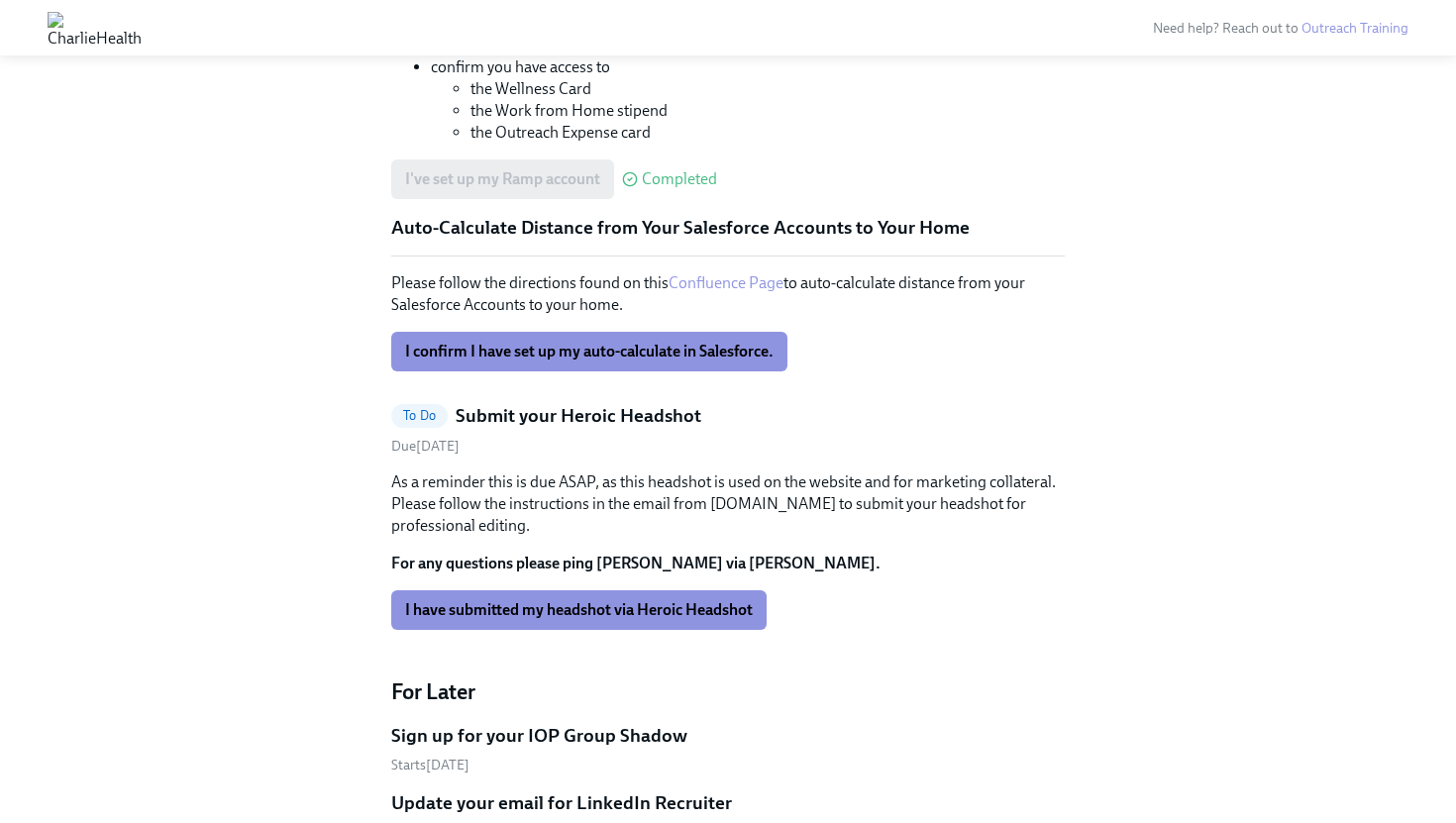 click on "Auto-Calculate Distance from Your Salesforce Accounts to Your Home" at bounding box center [728, 228] 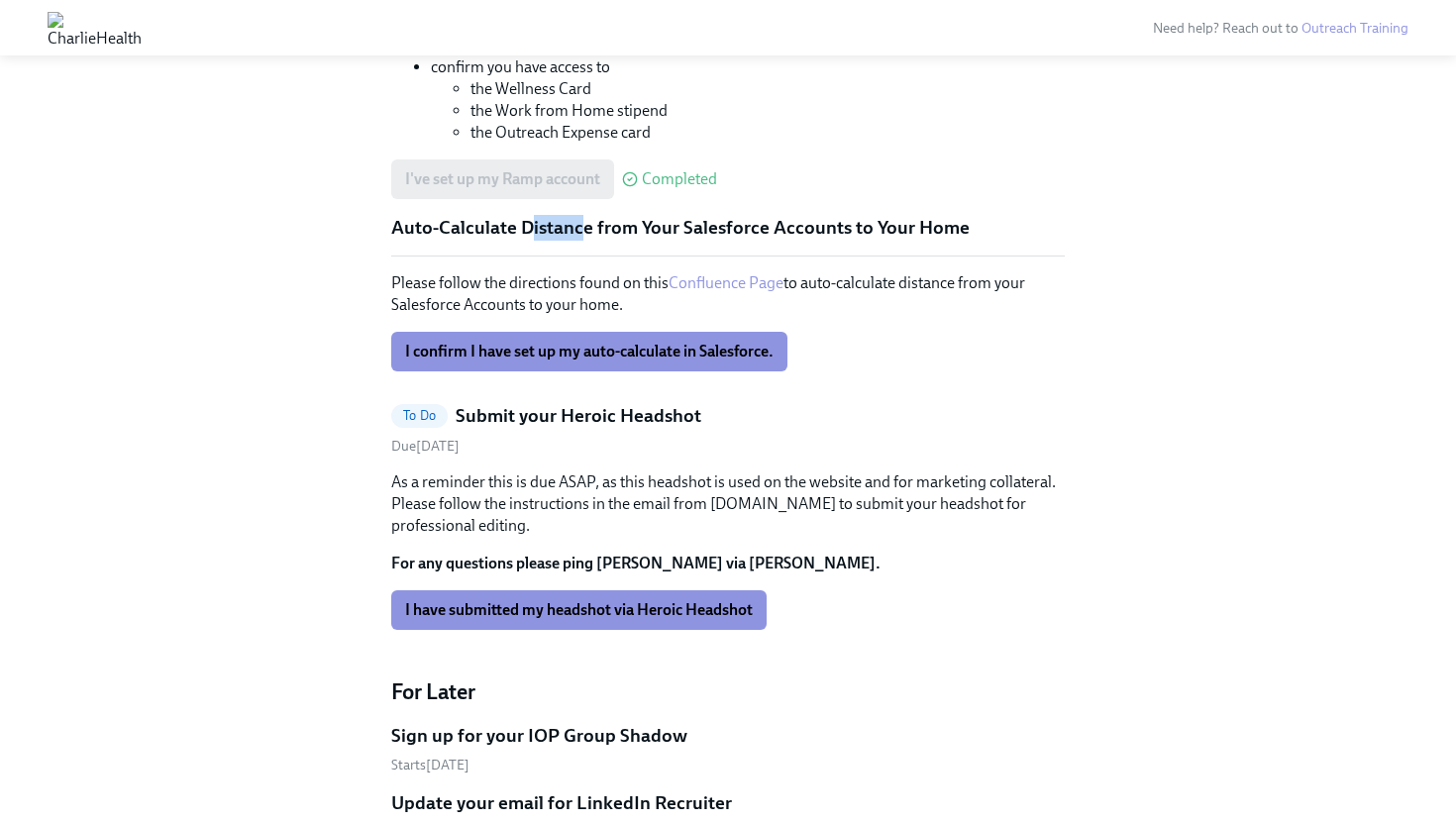 drag, startPoint x: 528, startPoint y: 252, endPoint x: 579, endPoint y: 246, distance: 51.35173 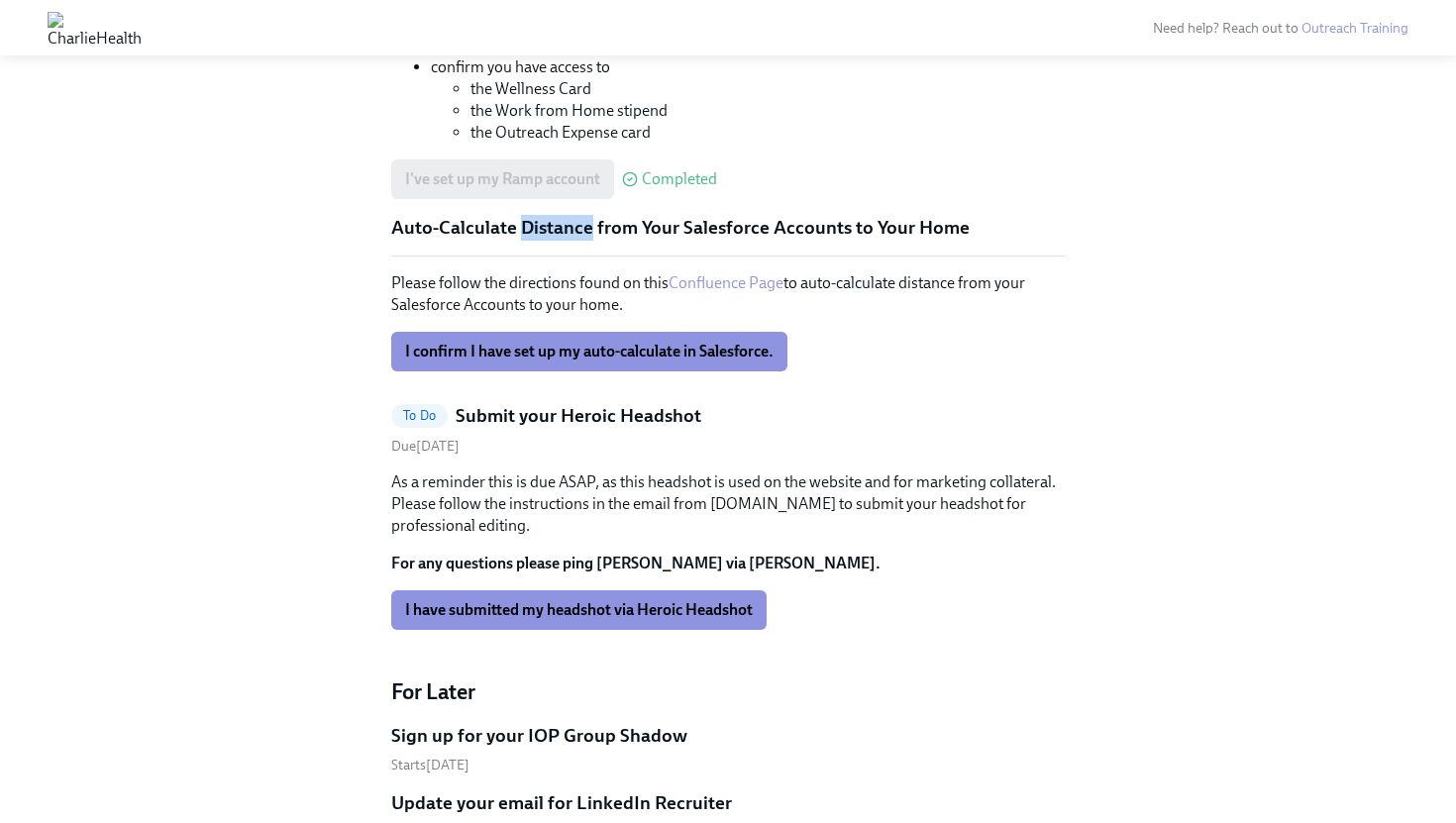 drag, startPoint x: 586, startPoint y: 251, endPoint x: 523, endPoint y: 250, distance: 63.00794 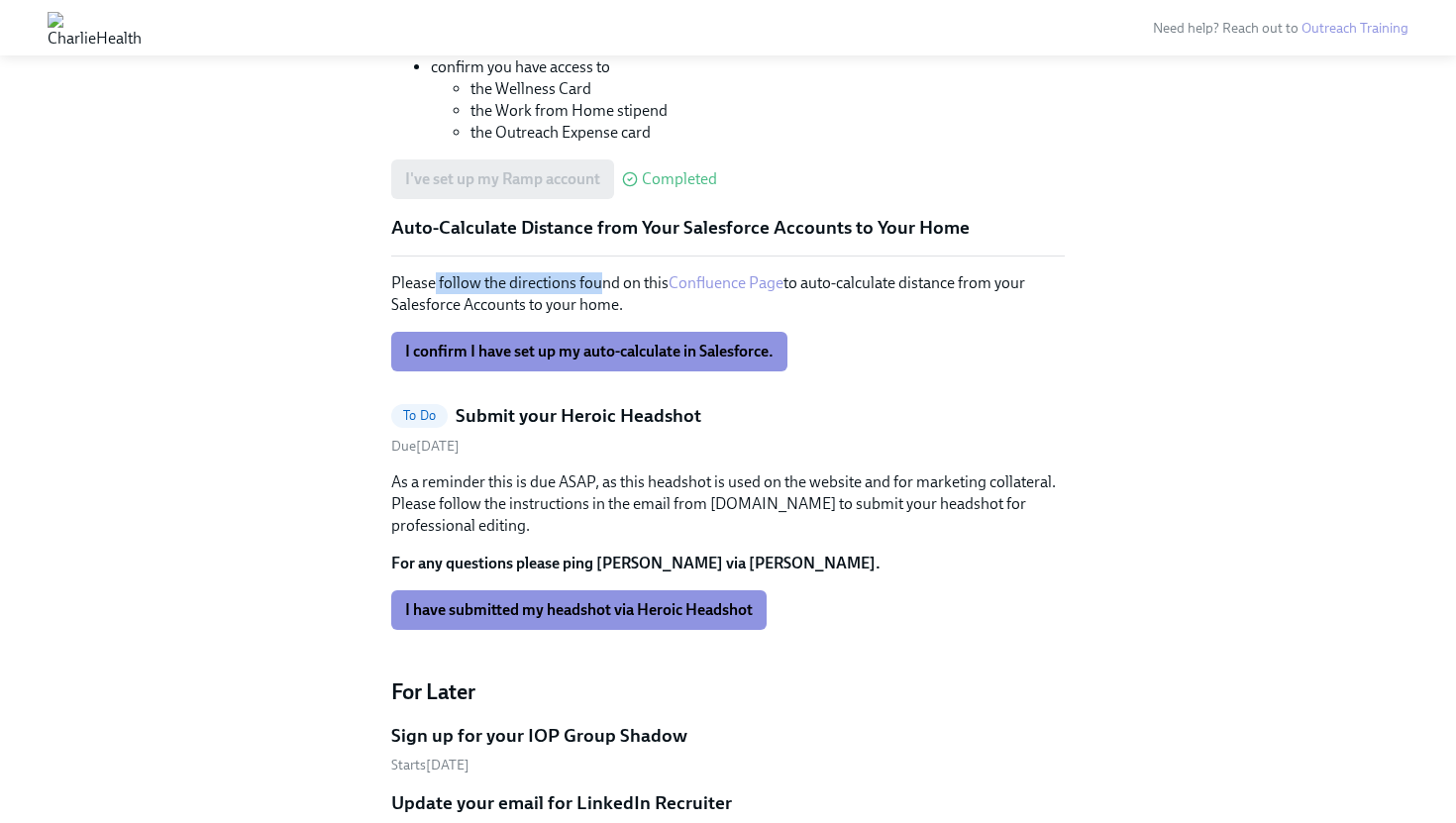 drag, startPoint x: 601, startPoint y: 308, endPoint x: 435, endPoint y: 296, distance: 166.43317 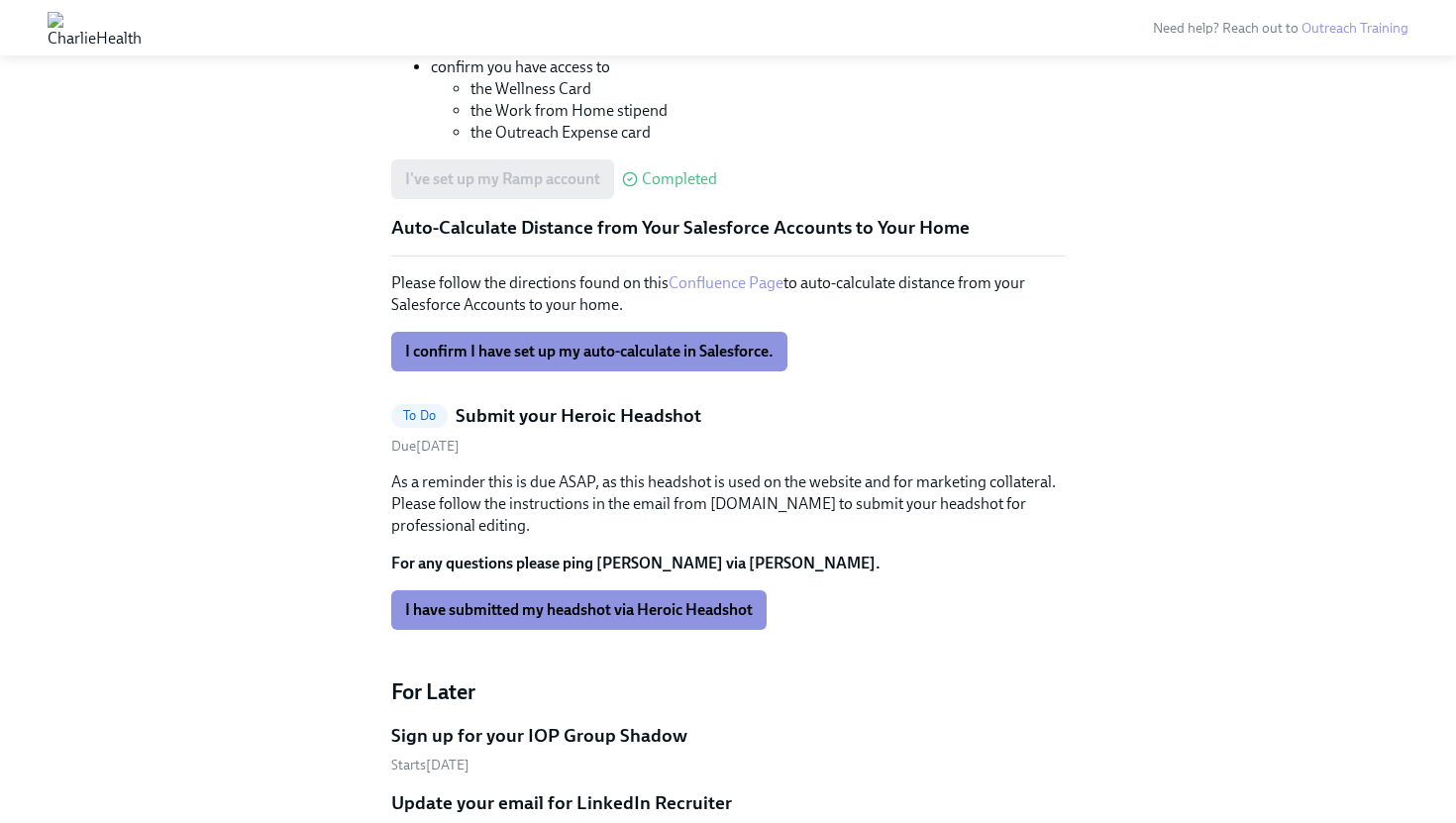 drag, startPoint x: 558, startPoint y: 300, endPoint x: 670, endPoint y: 306, distance: 112.1606 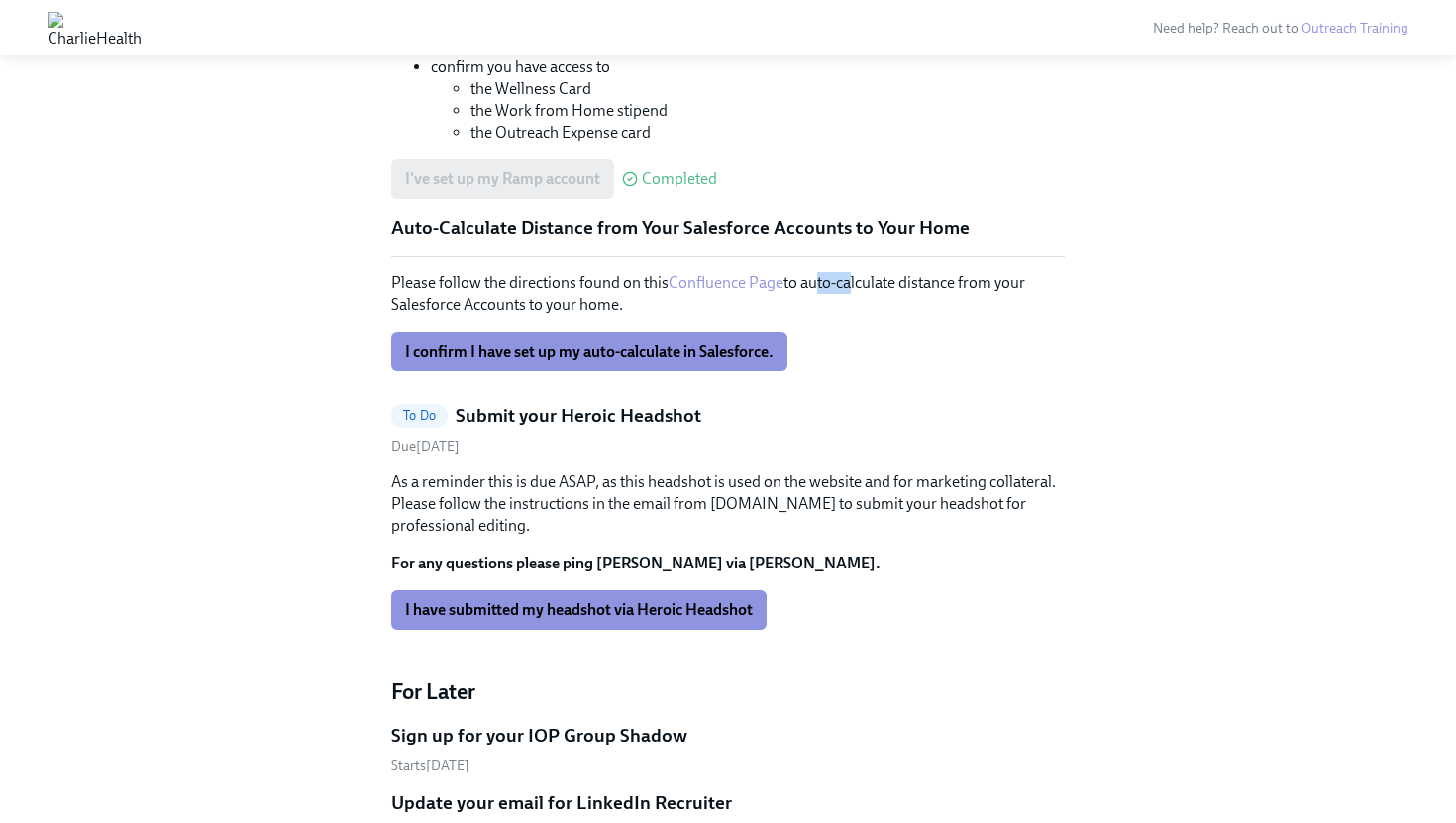 drag, startPoint x: 813, startPoint y: 306, endPoint x: 849, endPoint y: 304, distance: 36.05551 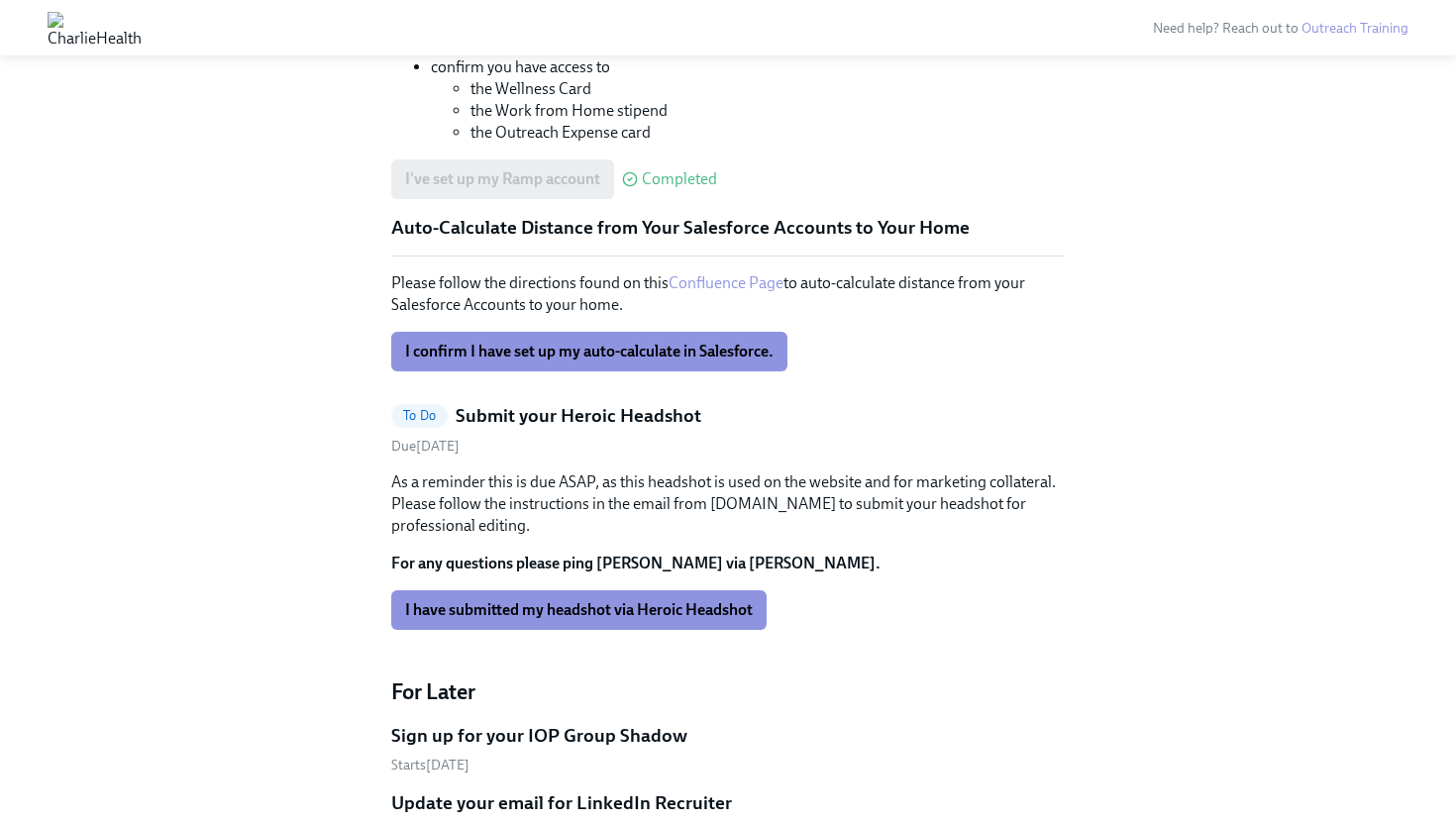 drag, startPoint x: 849, startPoint y: 304, endPoint x: 985, endPoint y: 315, distance: 136.4441 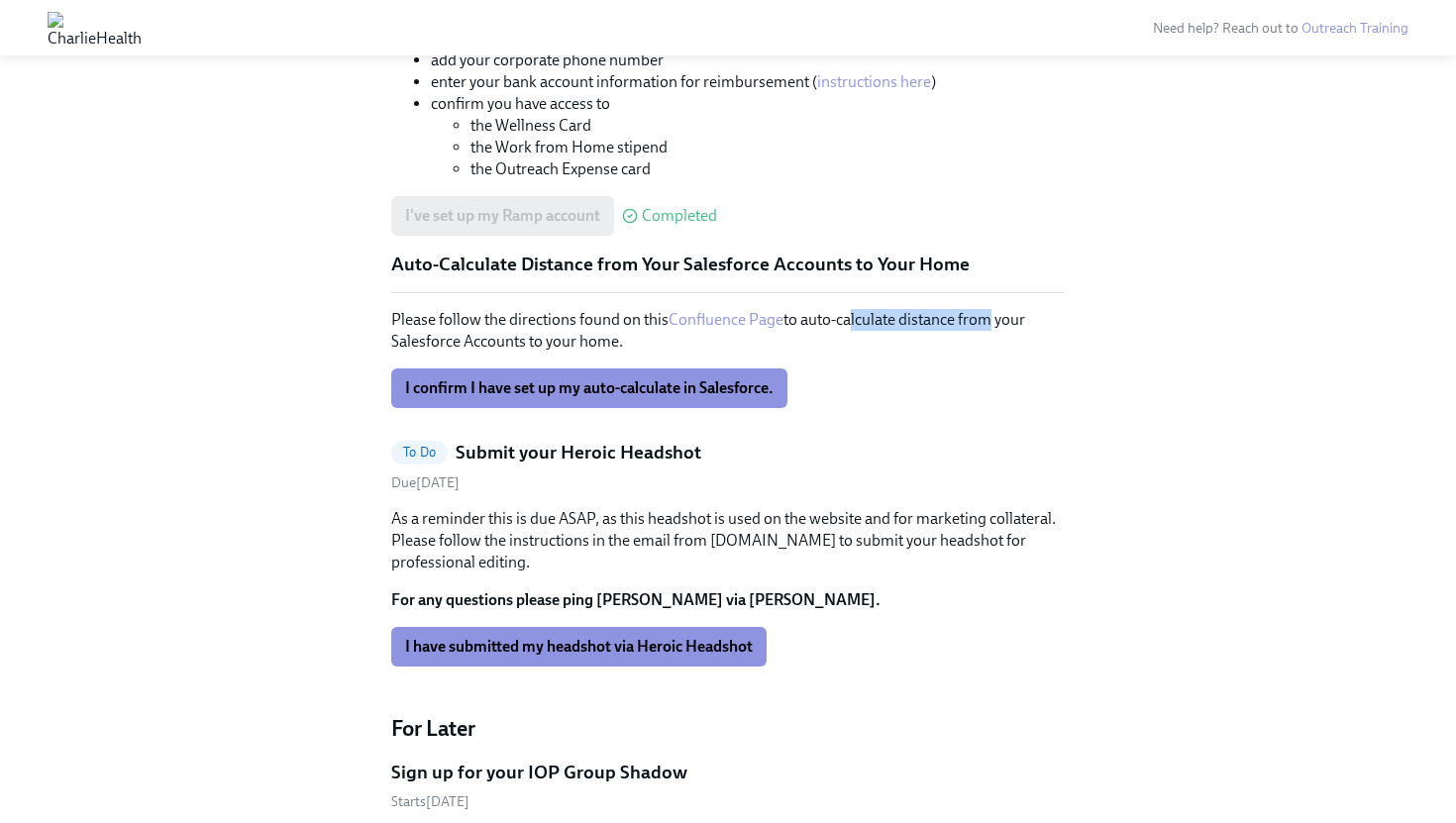 scroll, scrollTop: 1760, scrollLeft: 0, axis: vertical 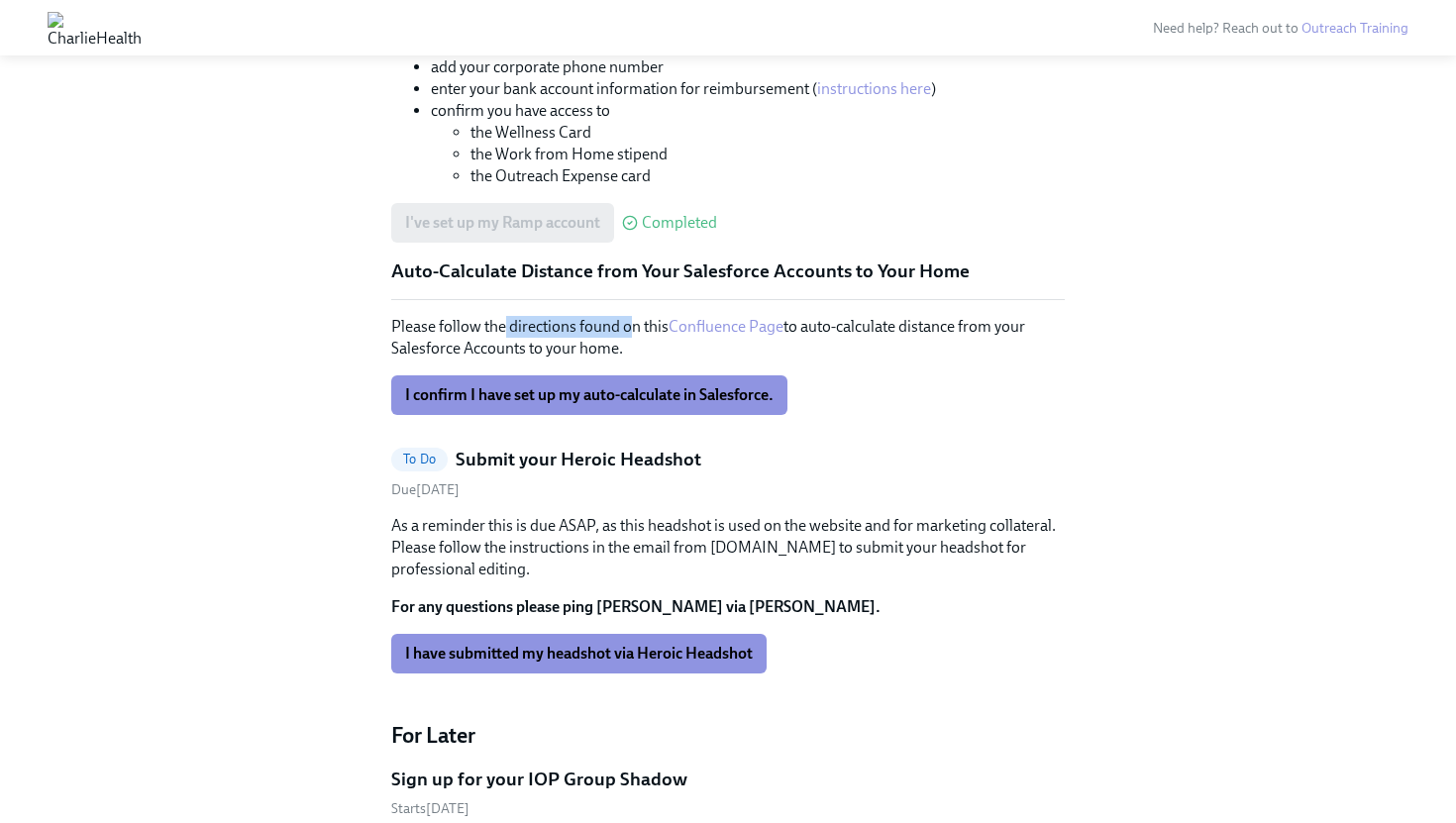 drag, startPoint x: 628, startPoint y: 347, endPoint x: 502, endPoint y: 346, distance: 126.00397 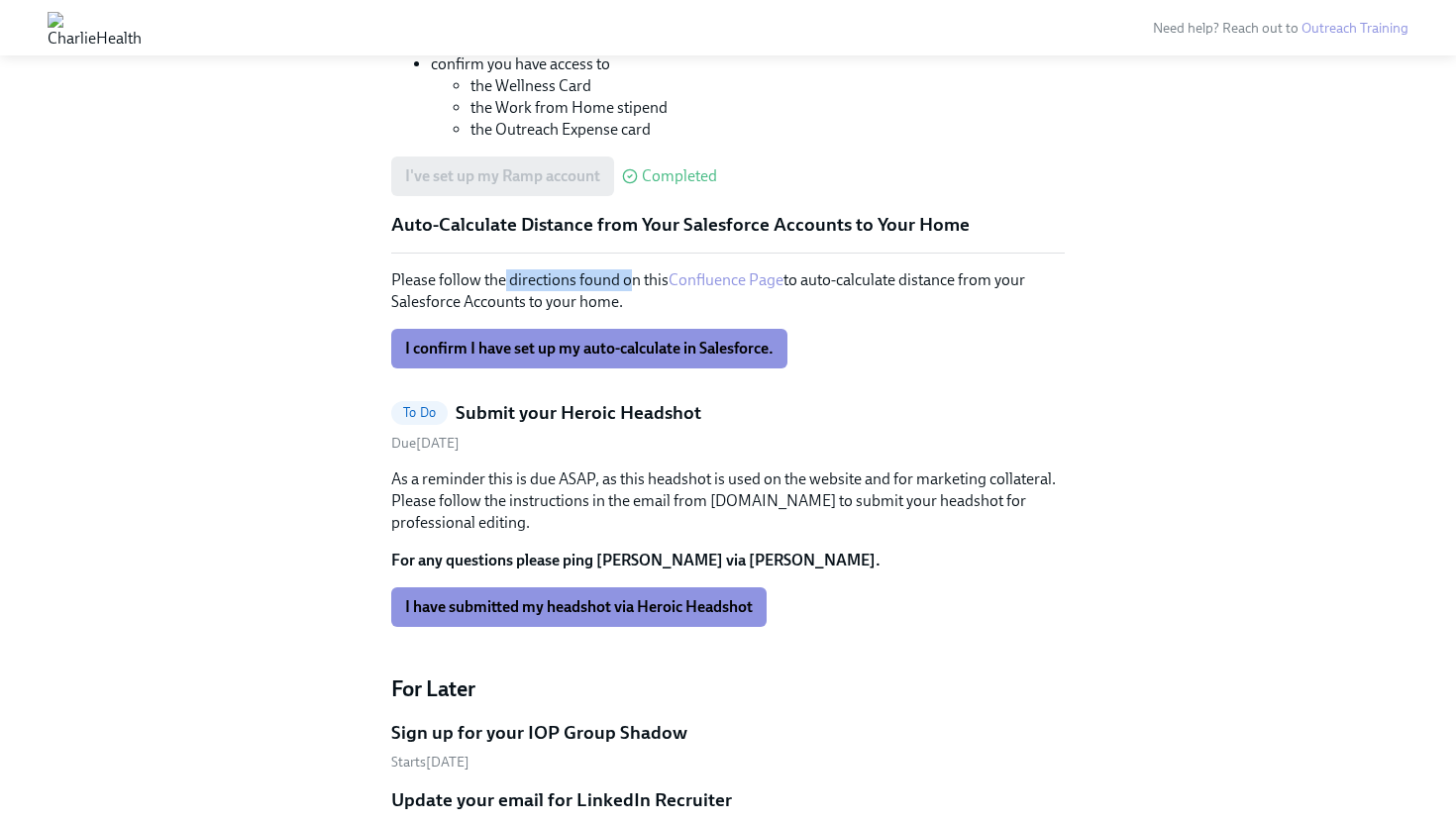 scroll, scrollTop: 1808, scrollLeft: 0, axis: vertical 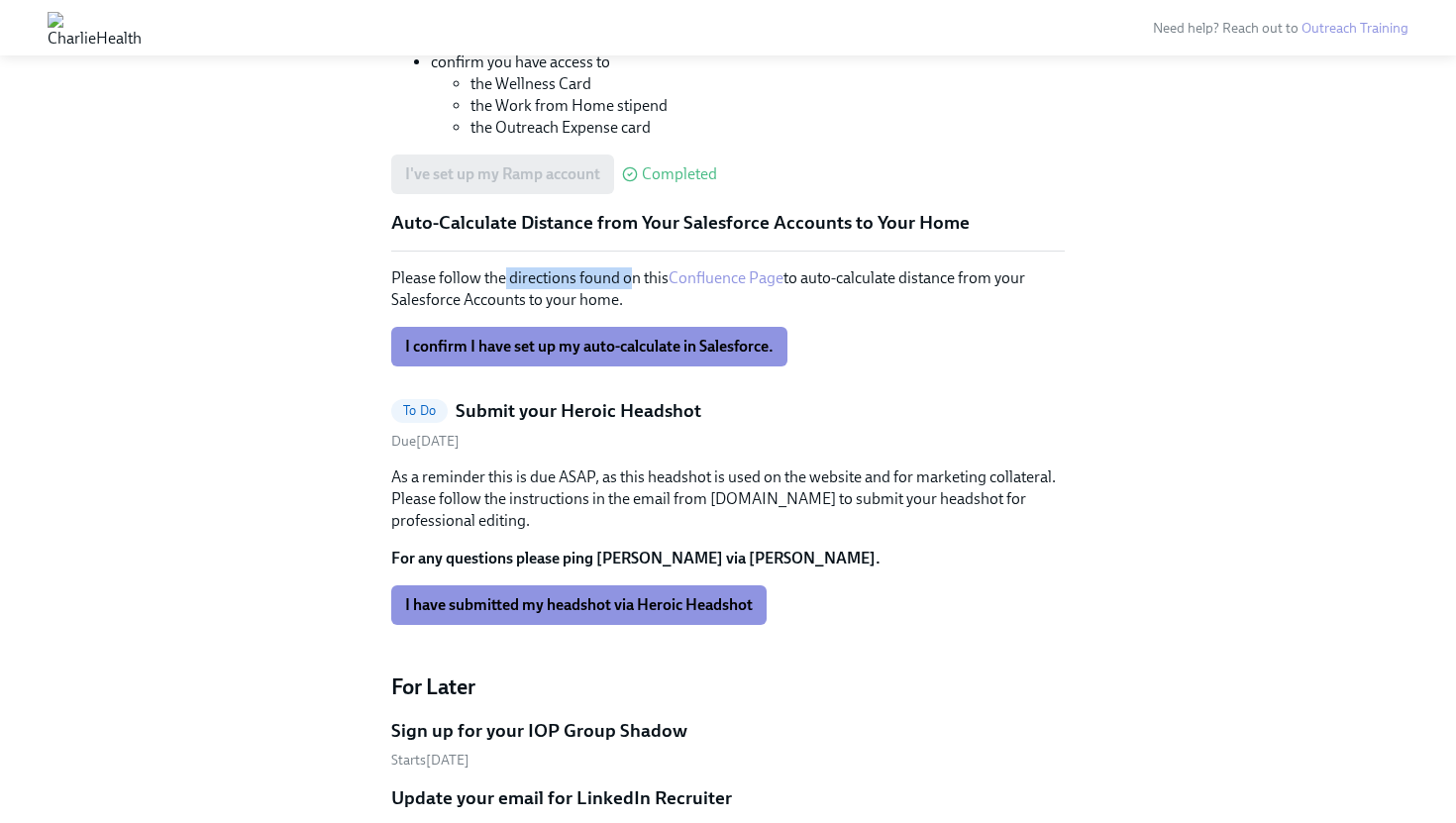 drag, startPoint x: 495, startPoint y: 312, endPoint x: 962, endPoint y: 316, distance: 467.017 